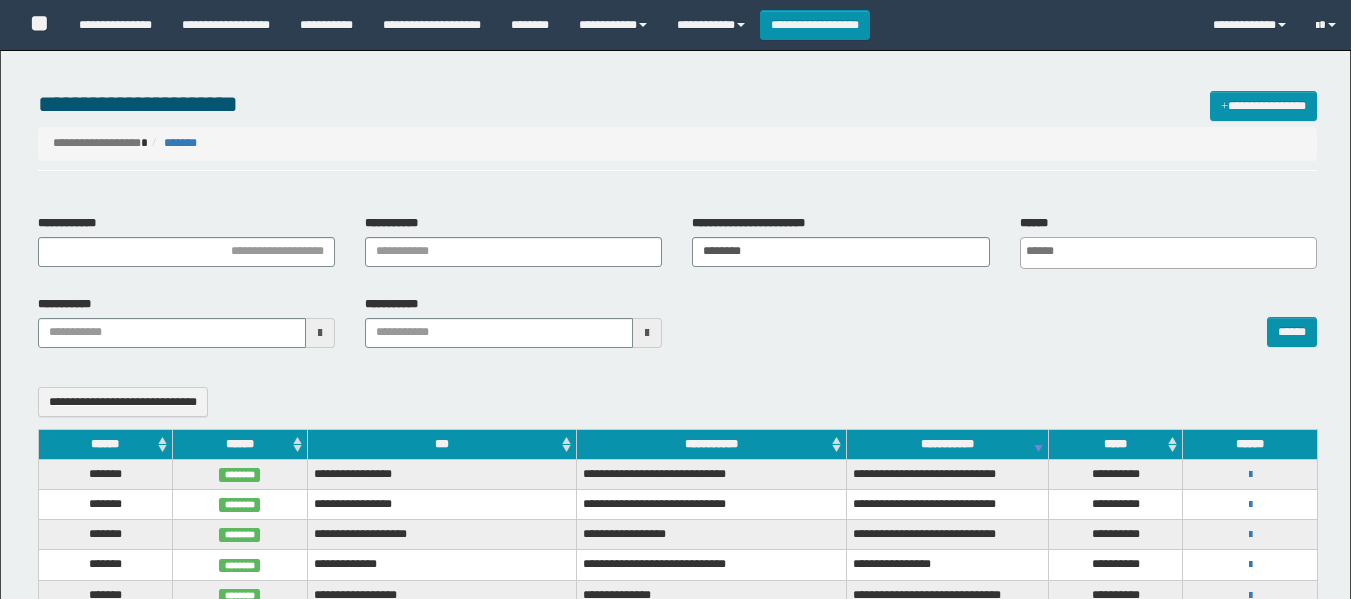 select 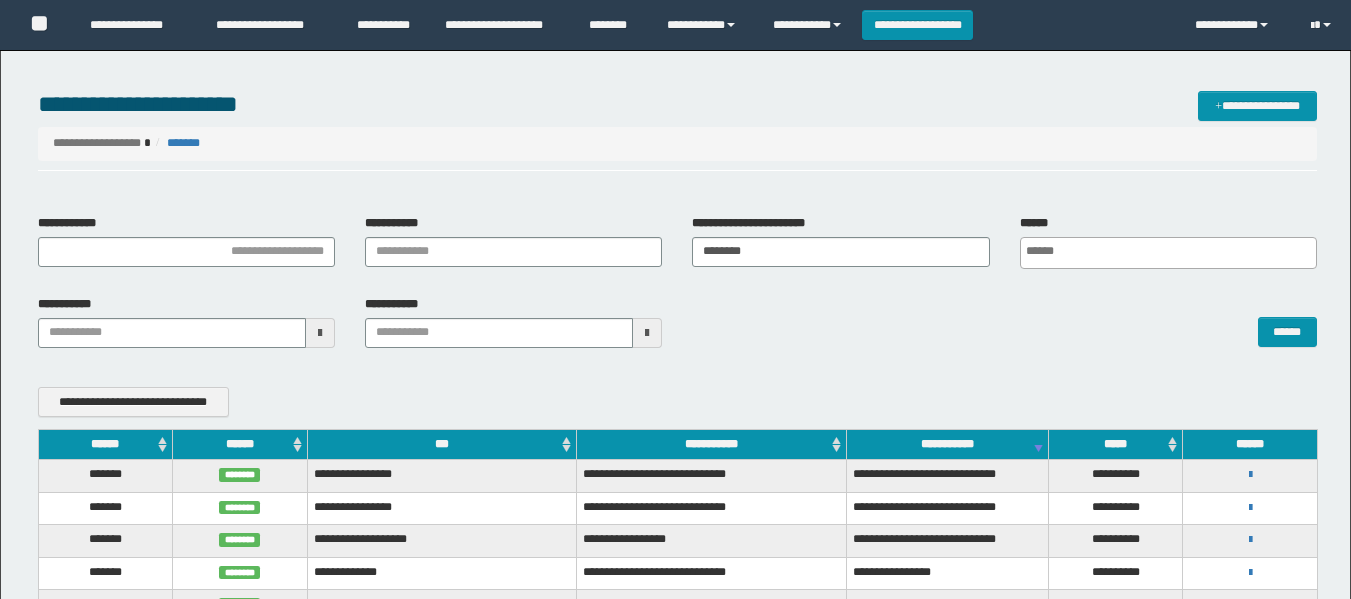 scroll, scrollTop: 200, scrollLeft: 0, axis: vertical 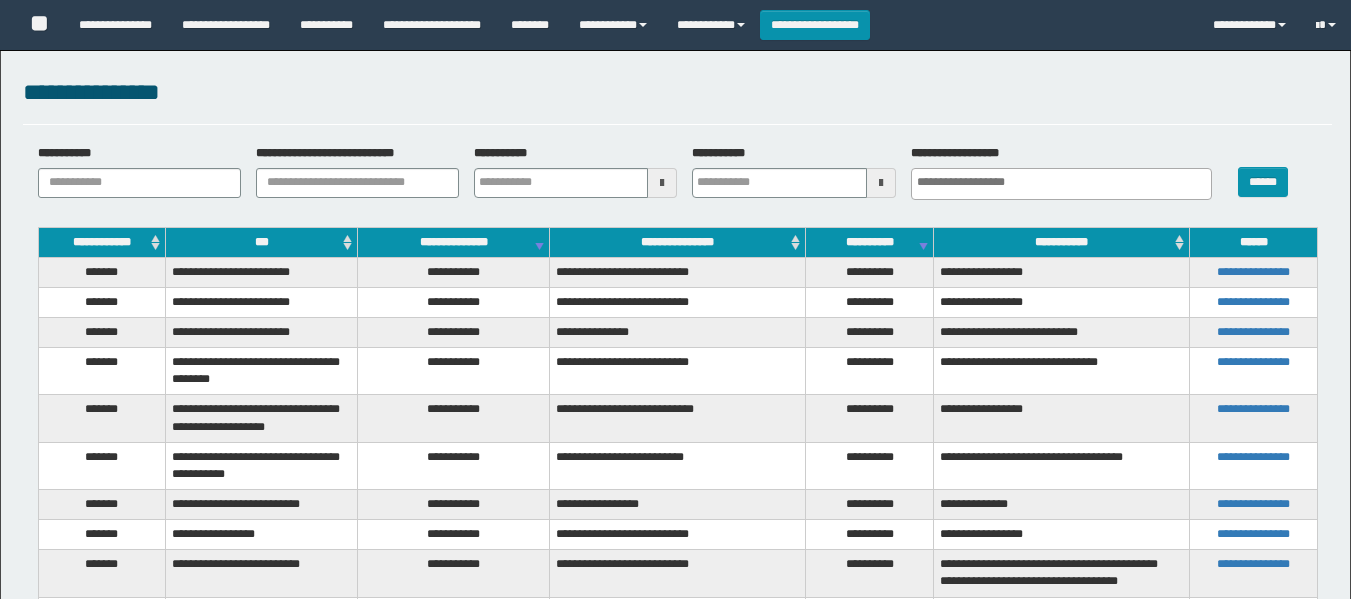 select 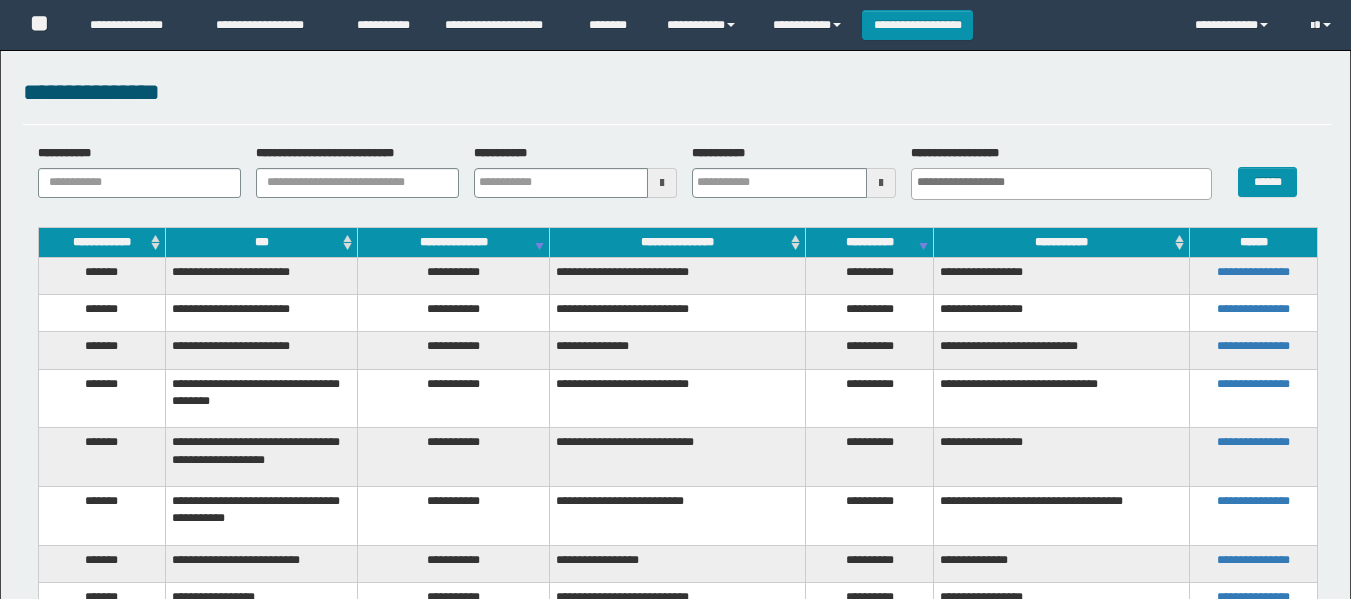 scroll, scrollTop: 0, scrollLeft: 0, axis: both 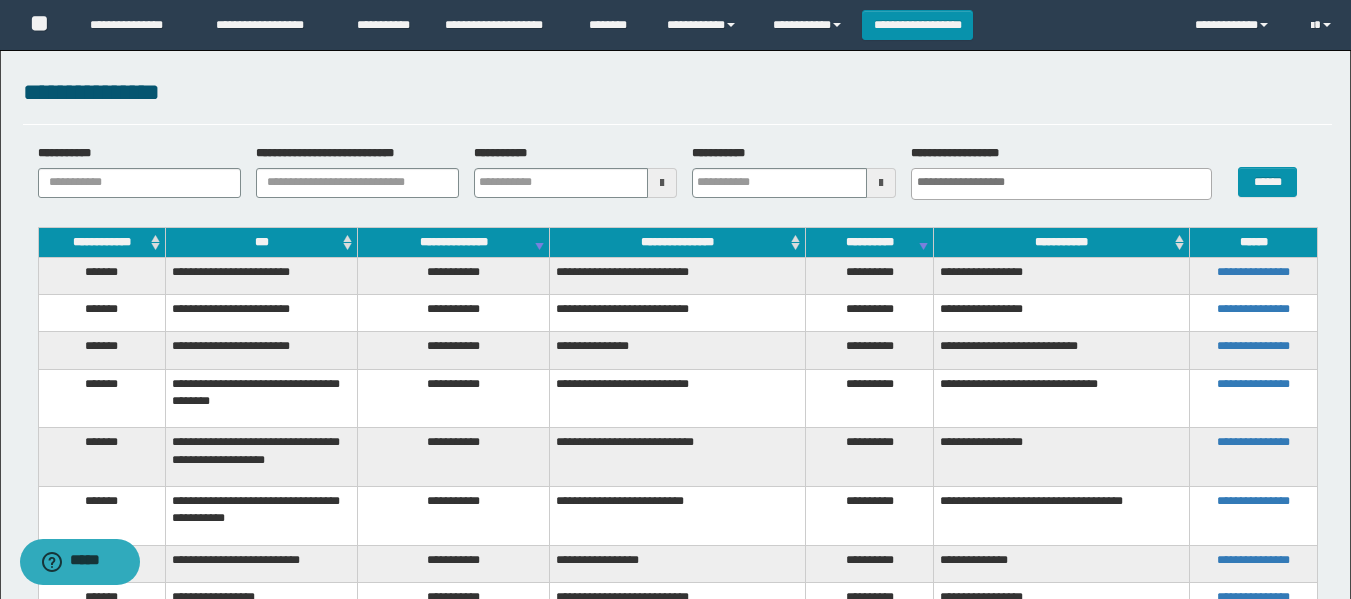 drag, startPoint x: 333, startPoint y: 161, endPoint x: 354, endPoint y: 198, distance: 42.544094 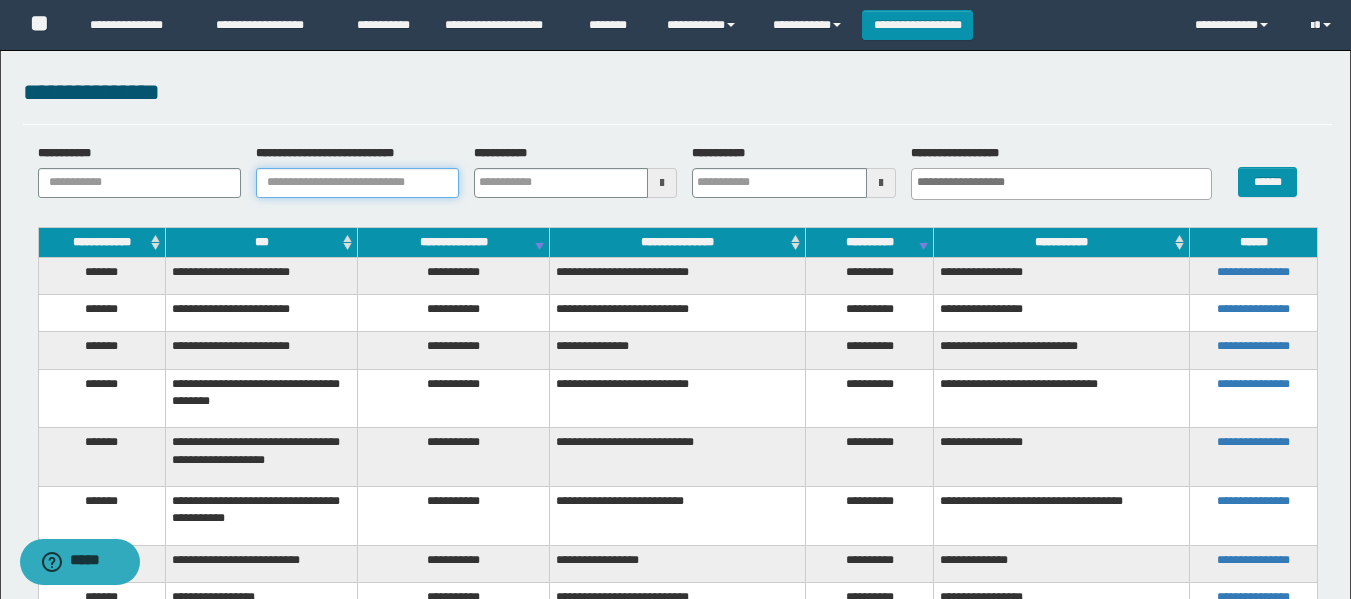 click on "**********" at bounding box center (357, 183) 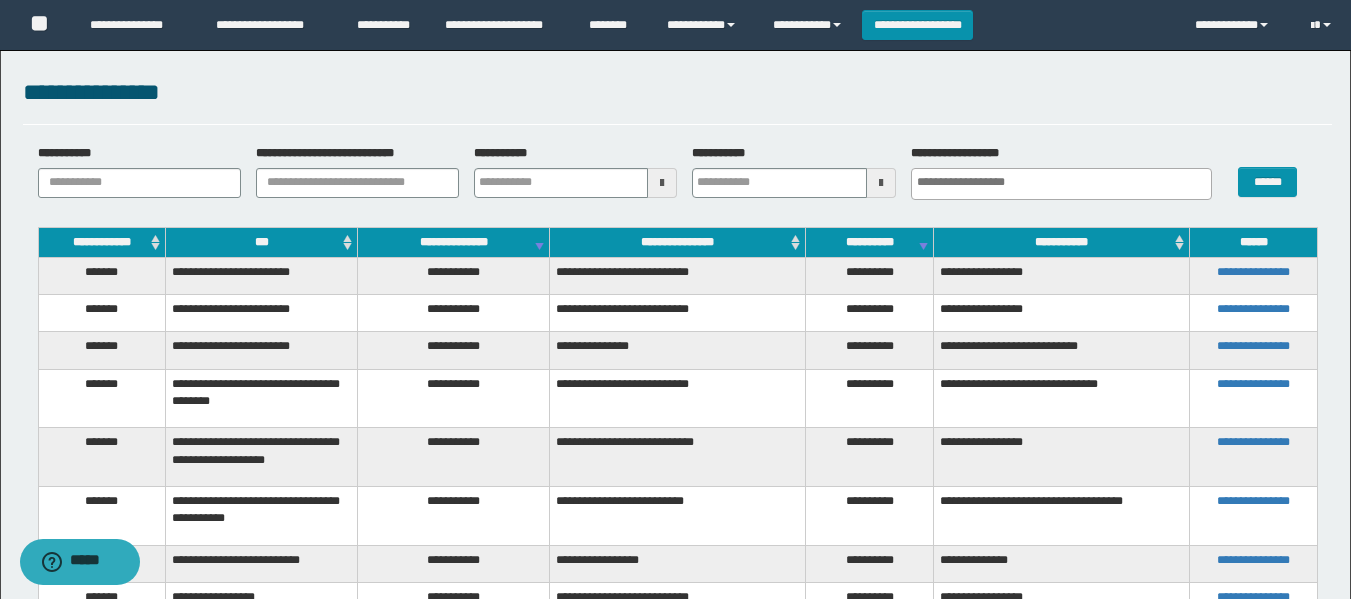 click on "**********" at bounding box center [677, 179] 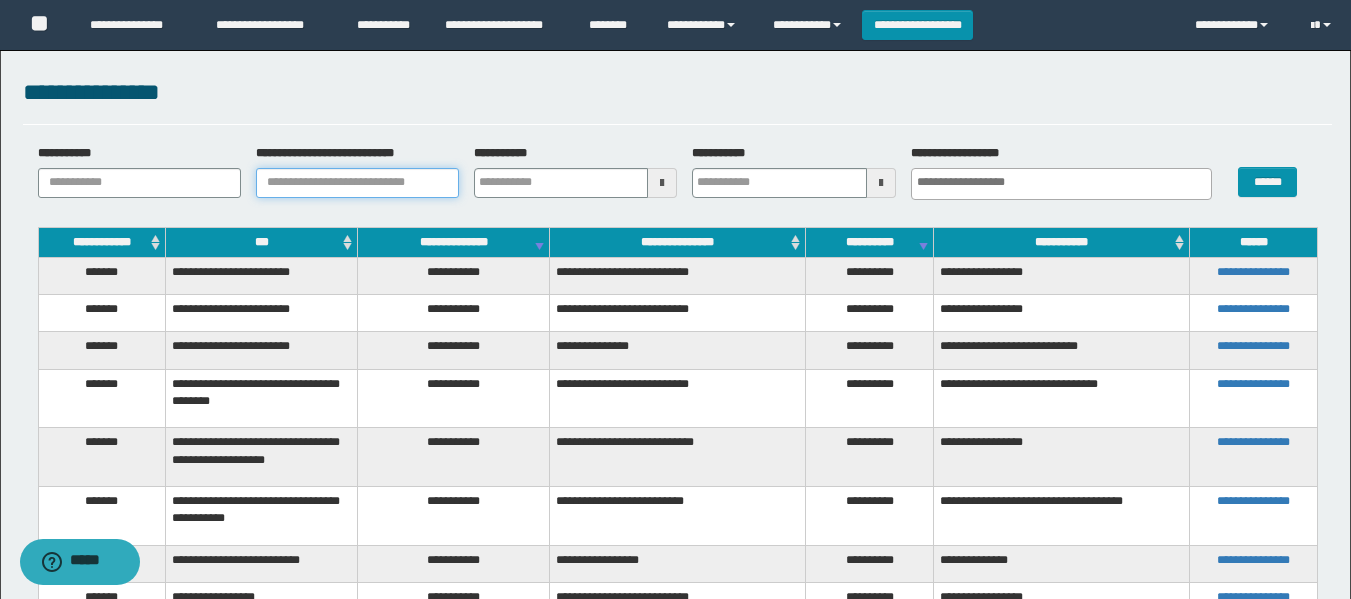 drag, startPoint x: 364, startPoint y: 193, endPoint x: 379, endPoint y: 186, distance: 16.552946 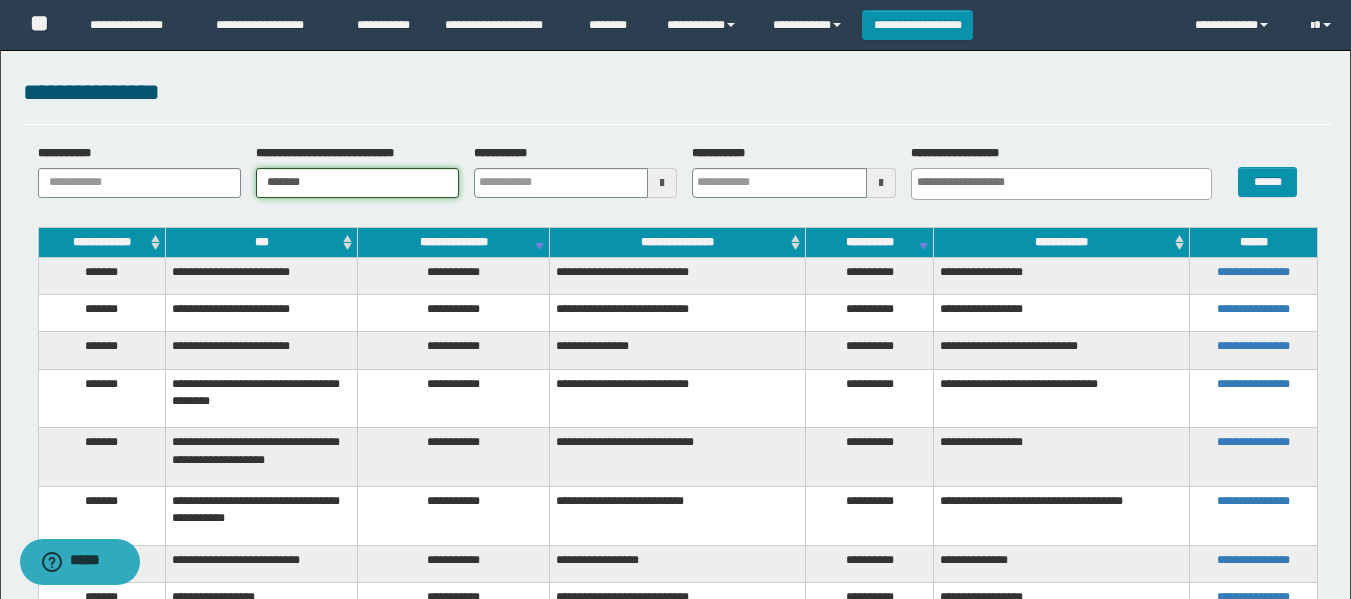 type on "*******" 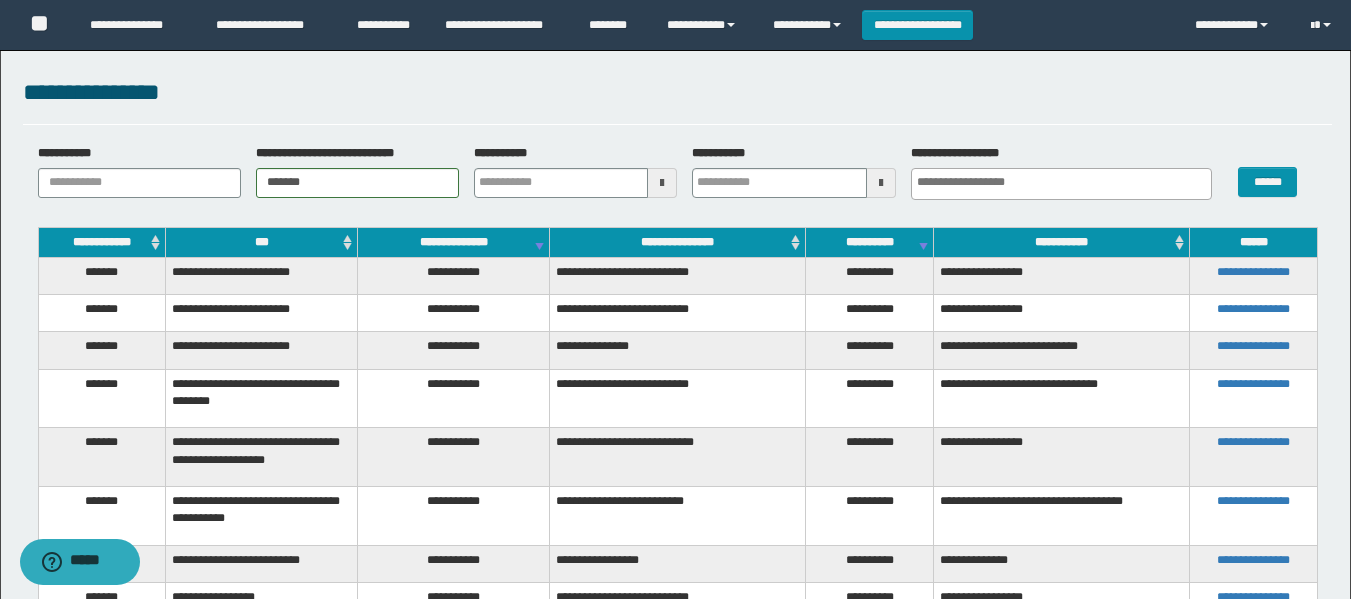 click on "******" at bounding box center [1277, 171] 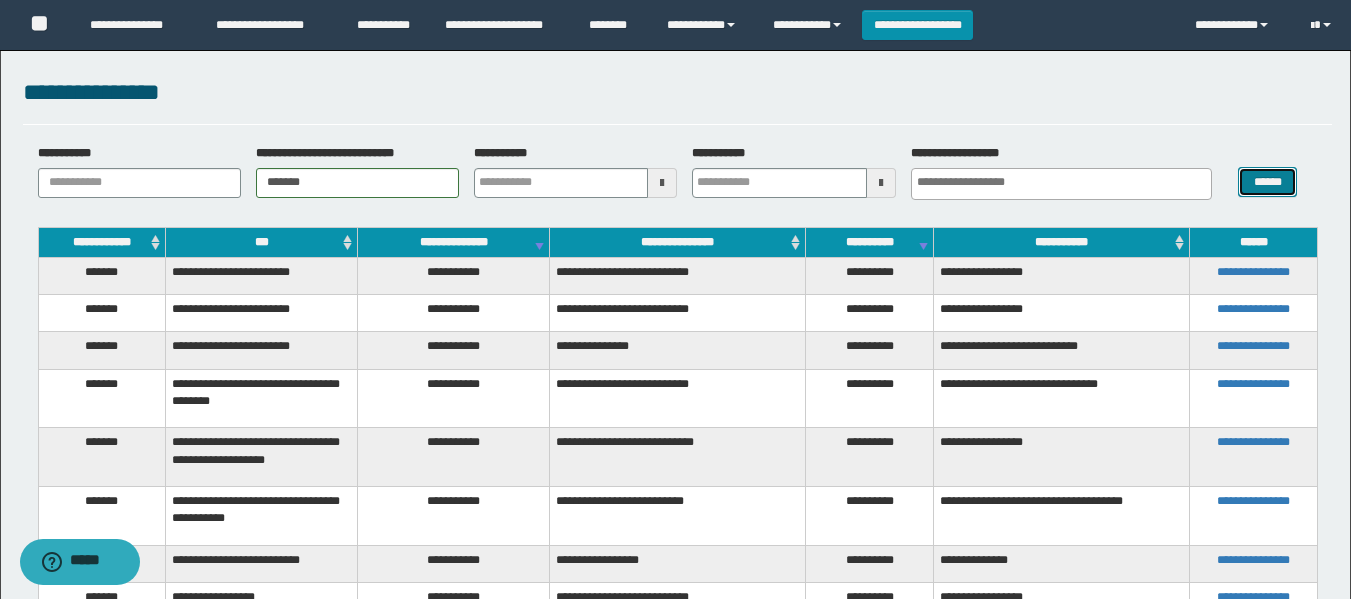 click on "******" at bounding box center (1267, 182) 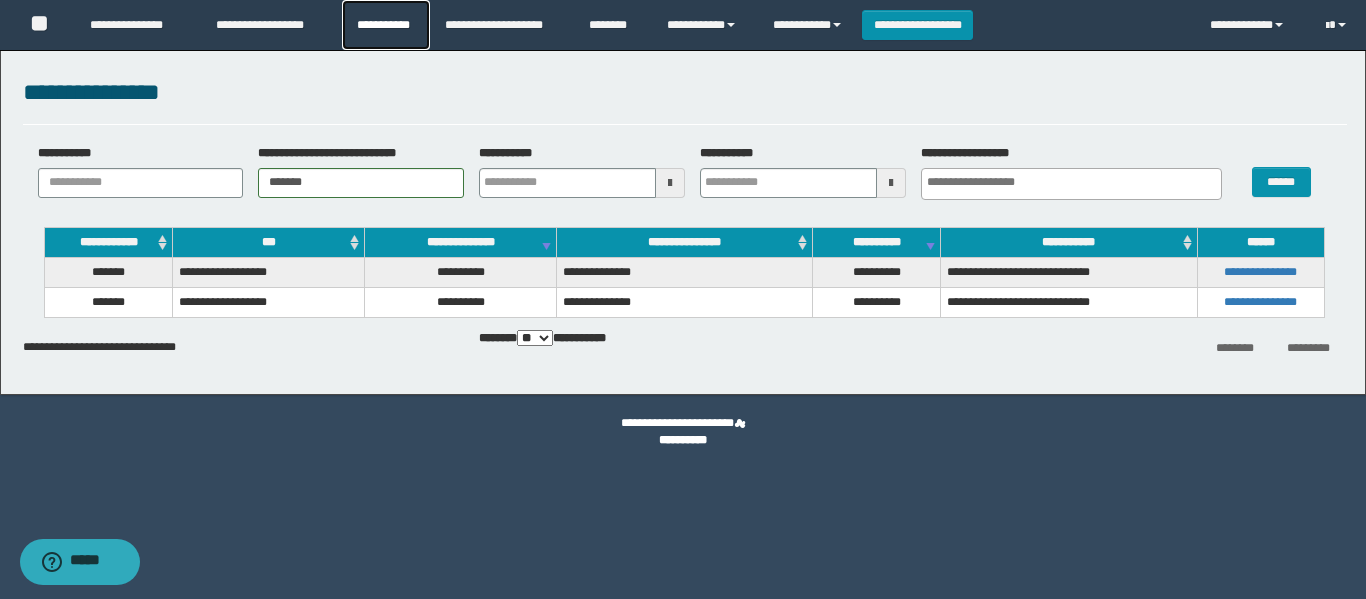 click on "**********" at bounding box center (386, 25) 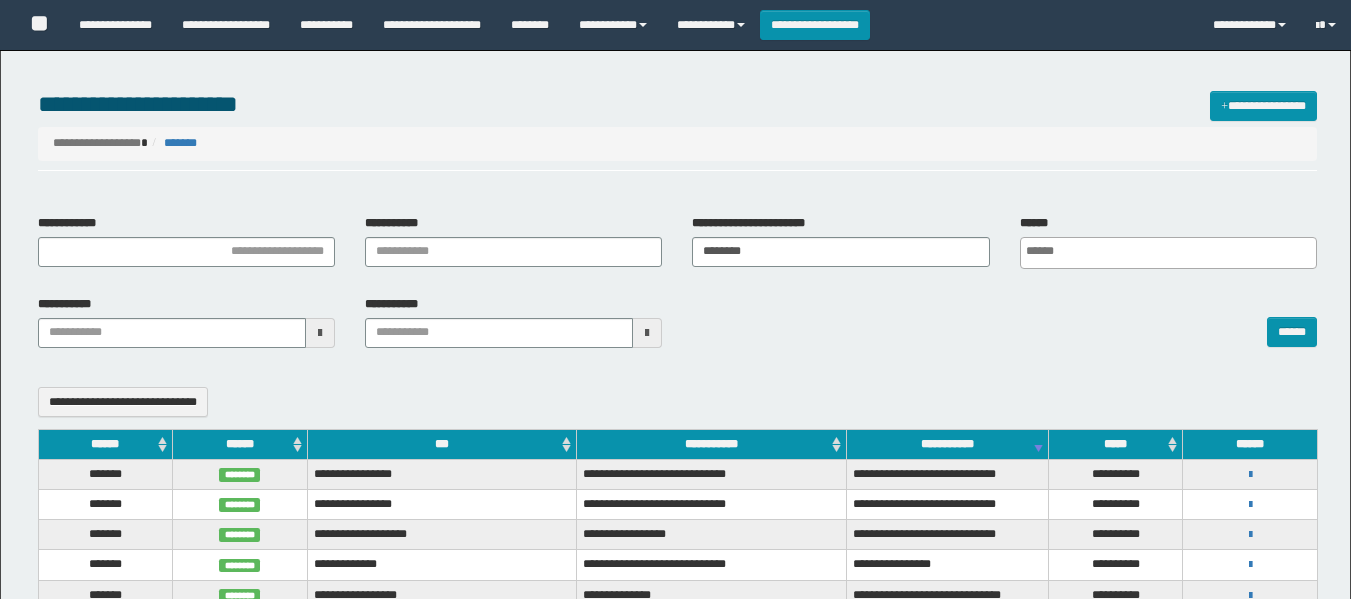 select 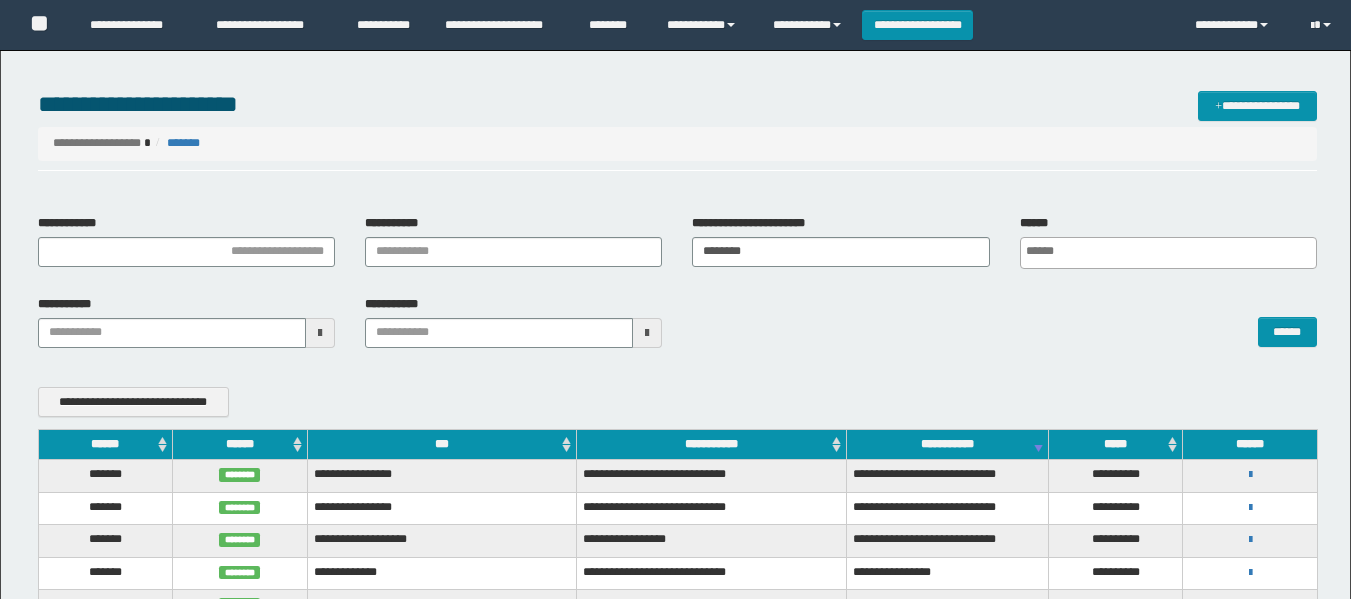 scroll, scrollTop: 0, scrollLeft: 0, axis: both 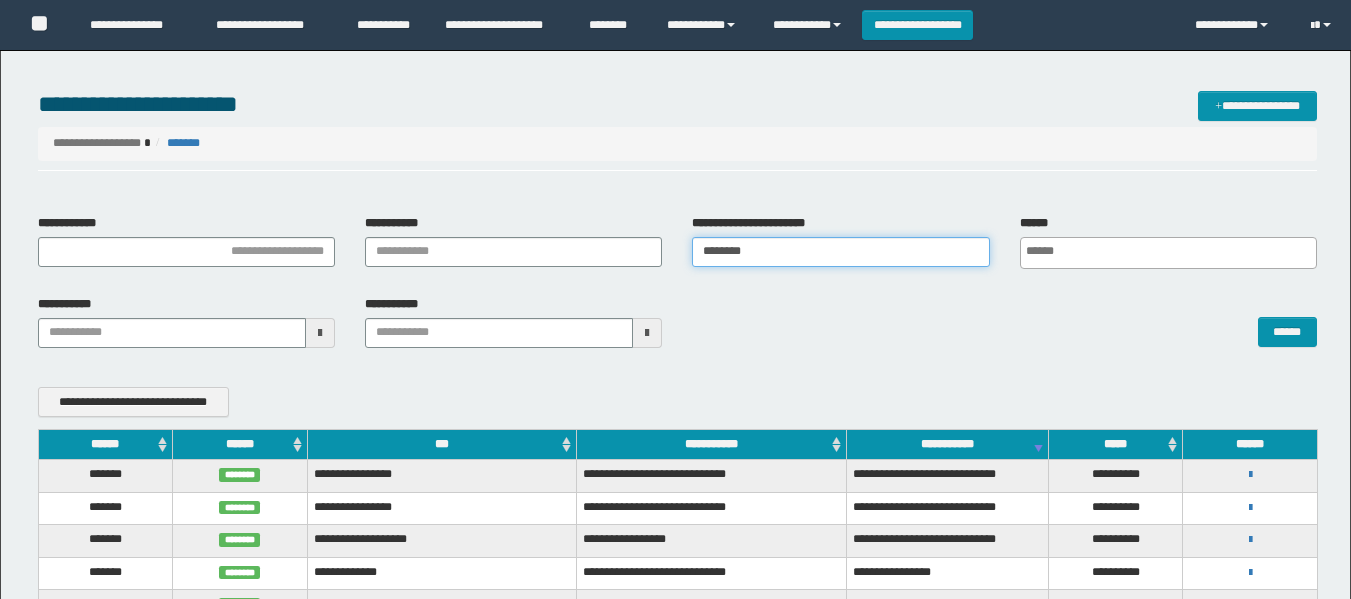 drag, startPoint x: 845, startPoint y: 272, endPoint x: 776, endPoint y: 259, distance: 70.21396 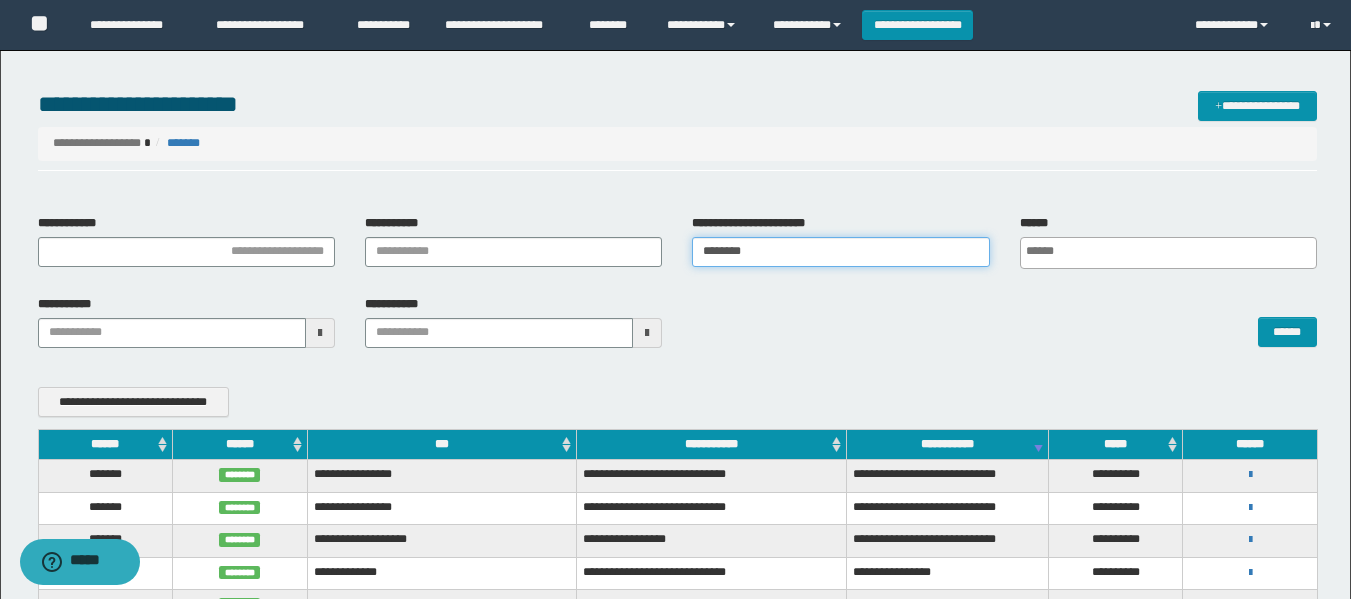 drag, startPoint x: 763, startPoint y: 255, endPoint x: 740, endPoint y: 261, distance: 23.769728 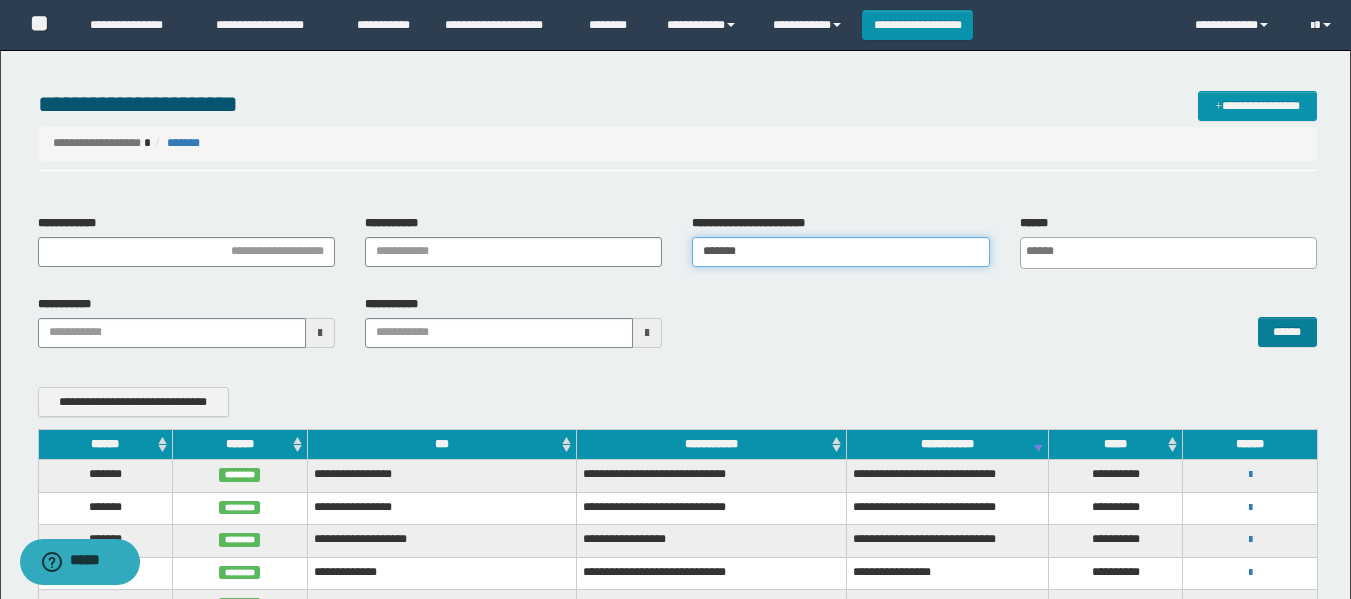 type on "*******" 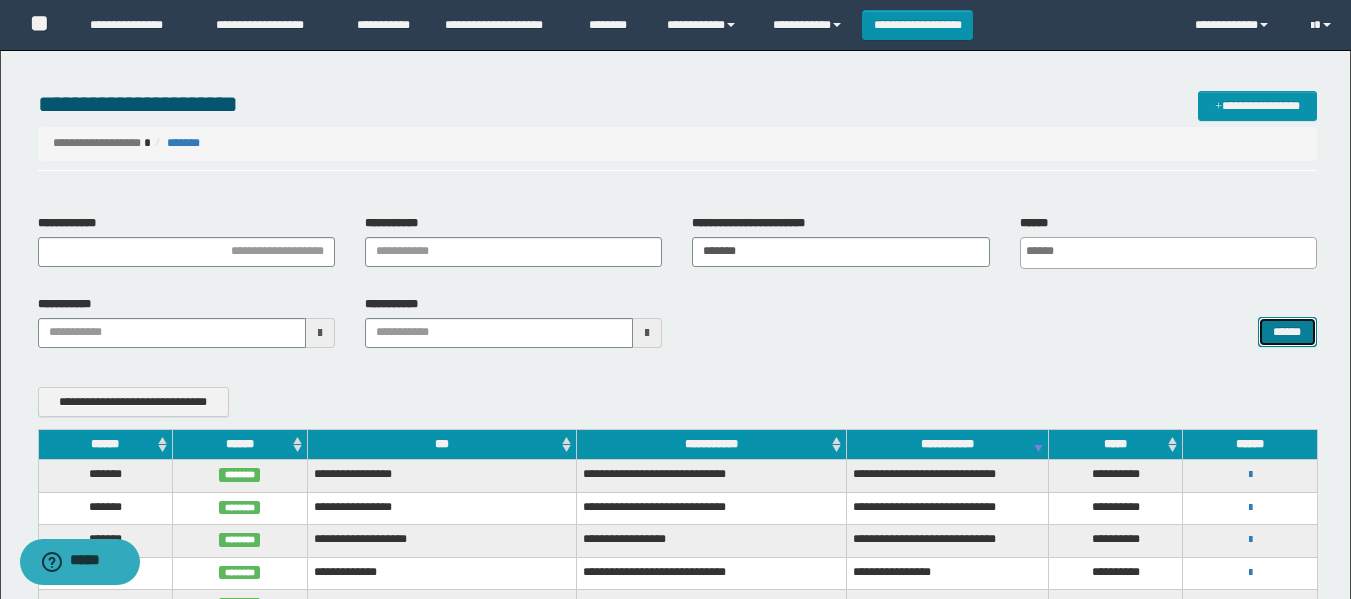 click on "******" at bounding box center (1287, 332) 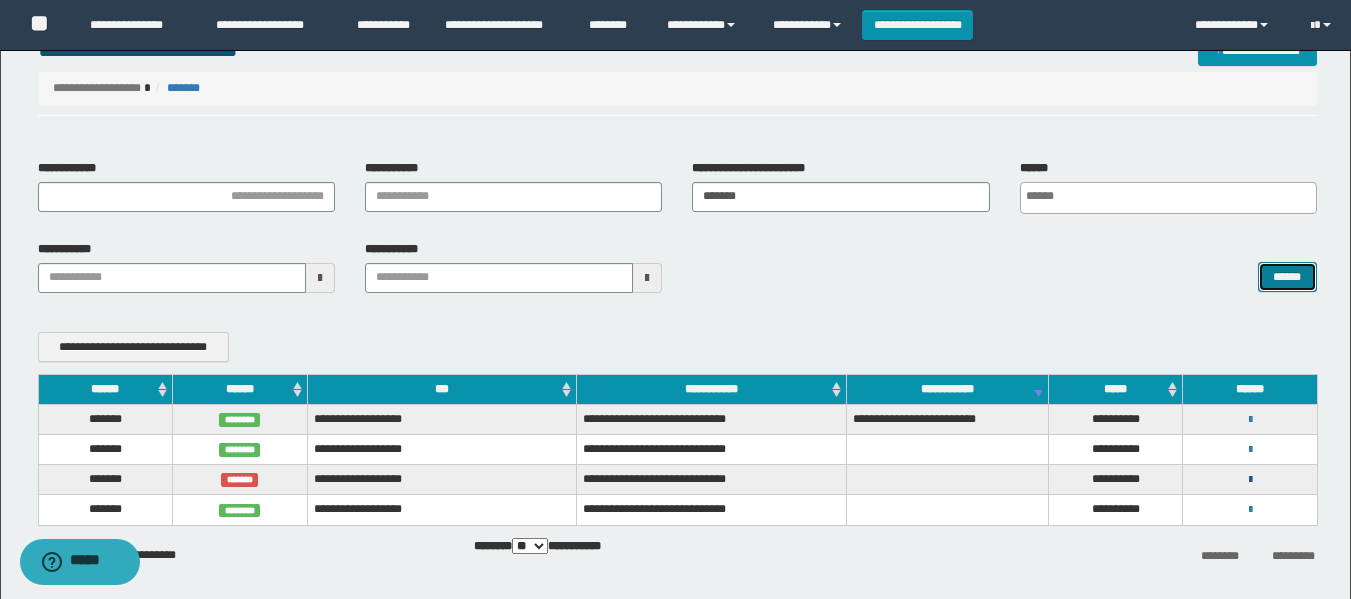 scroll, scrollTop: 100, scrollLeft: 0, axis: vertical 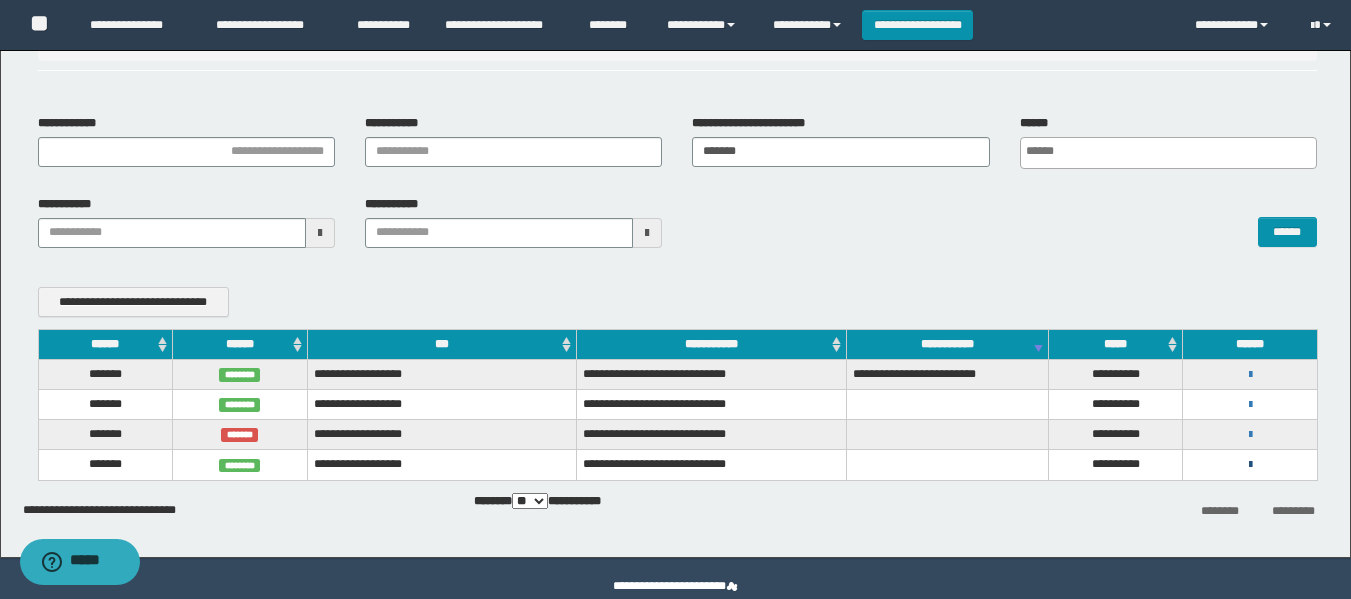 click at bounding box center [1250, 465] 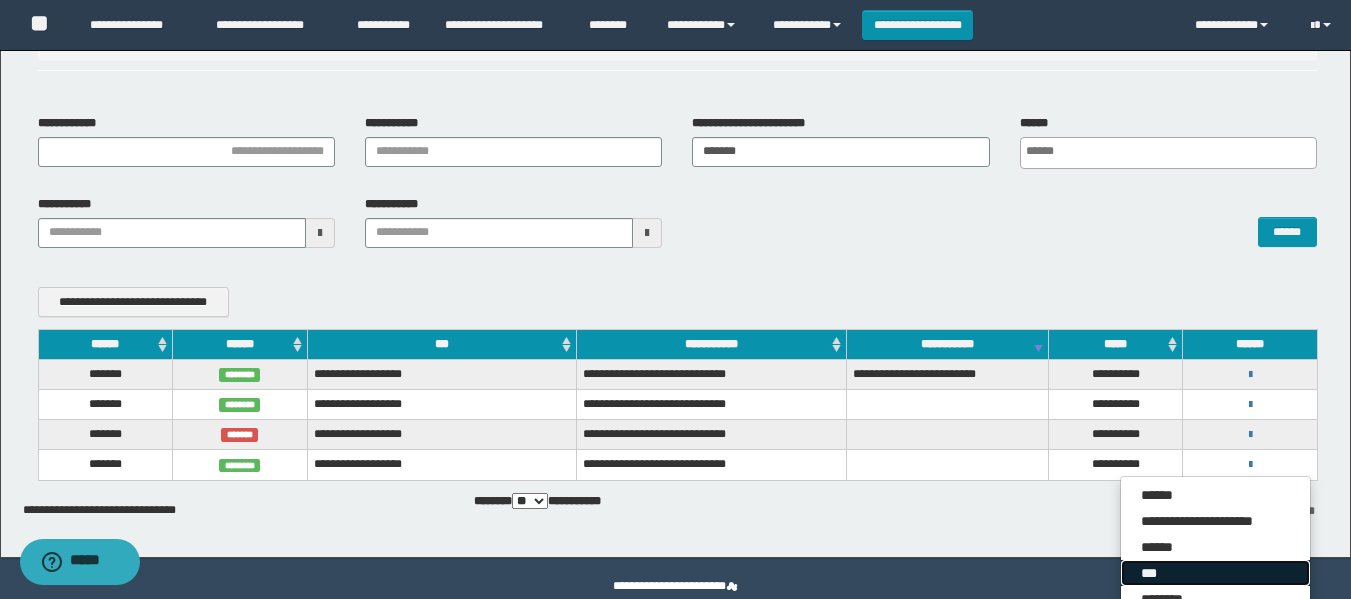 click on "***" at bounding box center (1215, 573) 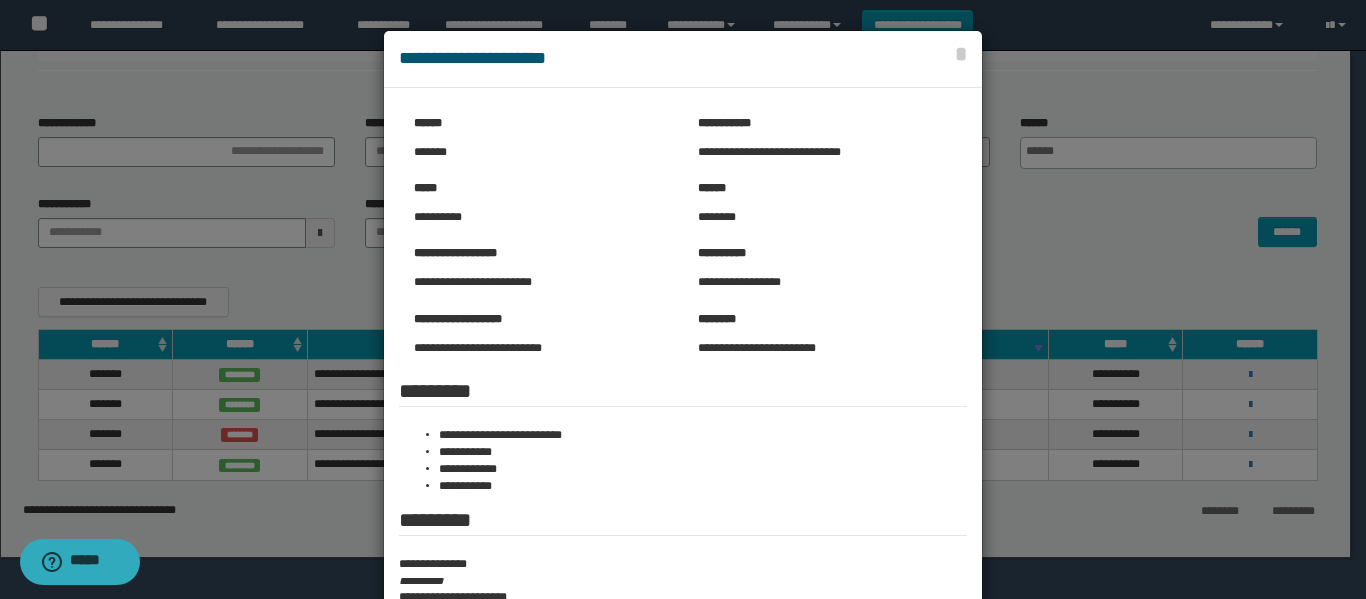 click at bounding box center [683, 375] 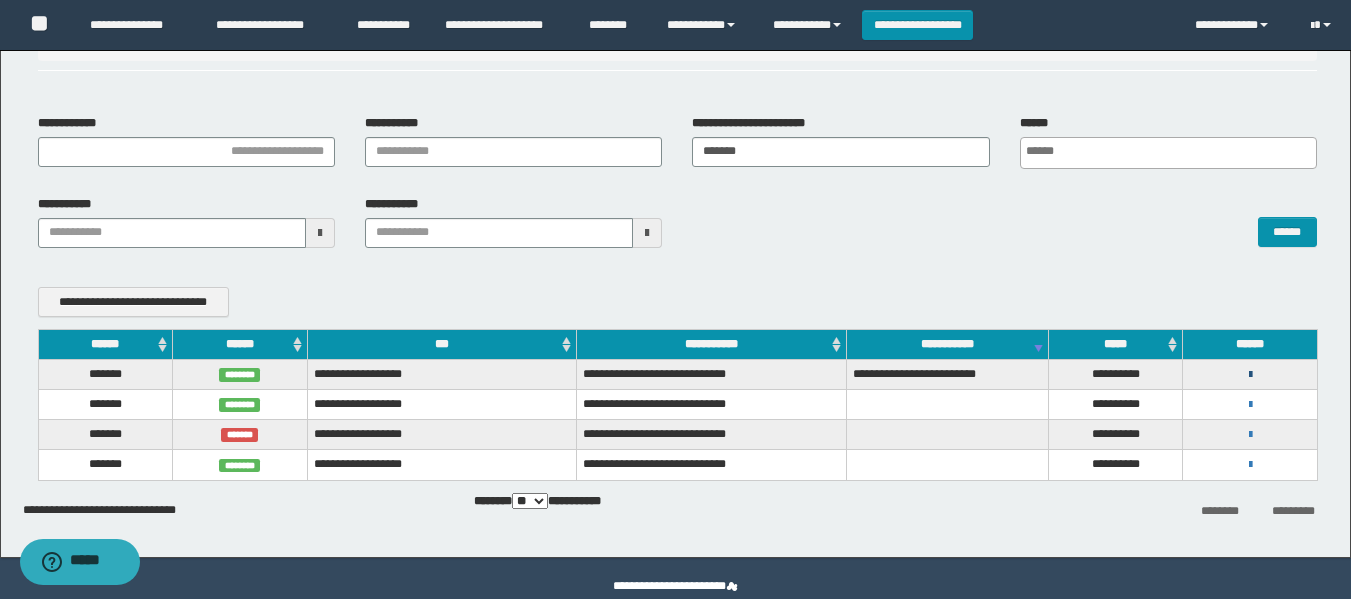 click at bounding box center [1250, 375] 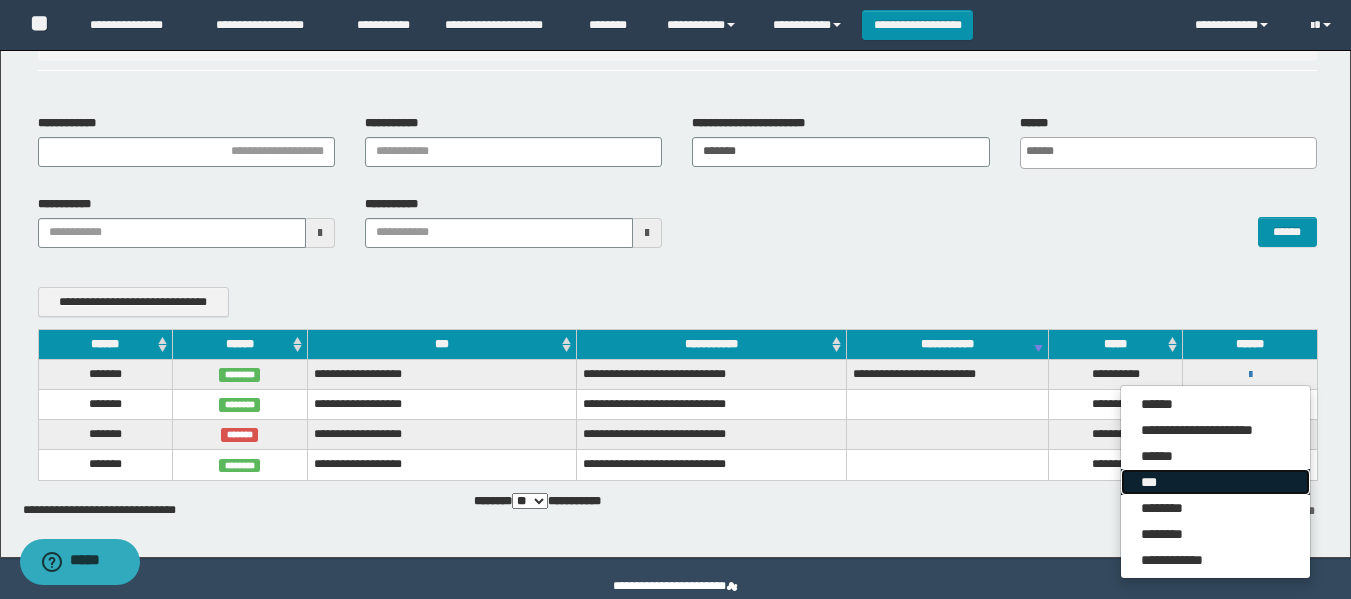 click on "***" at bounding box center [1215, 482] 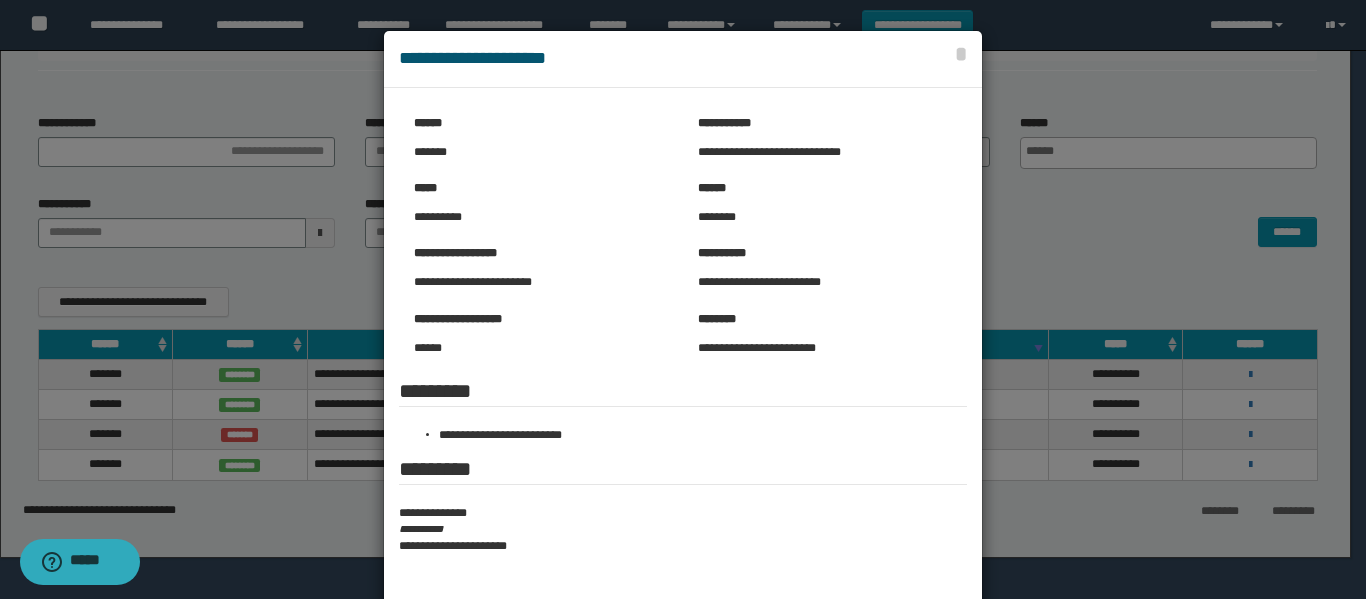 click at bounding box center [683, 349] 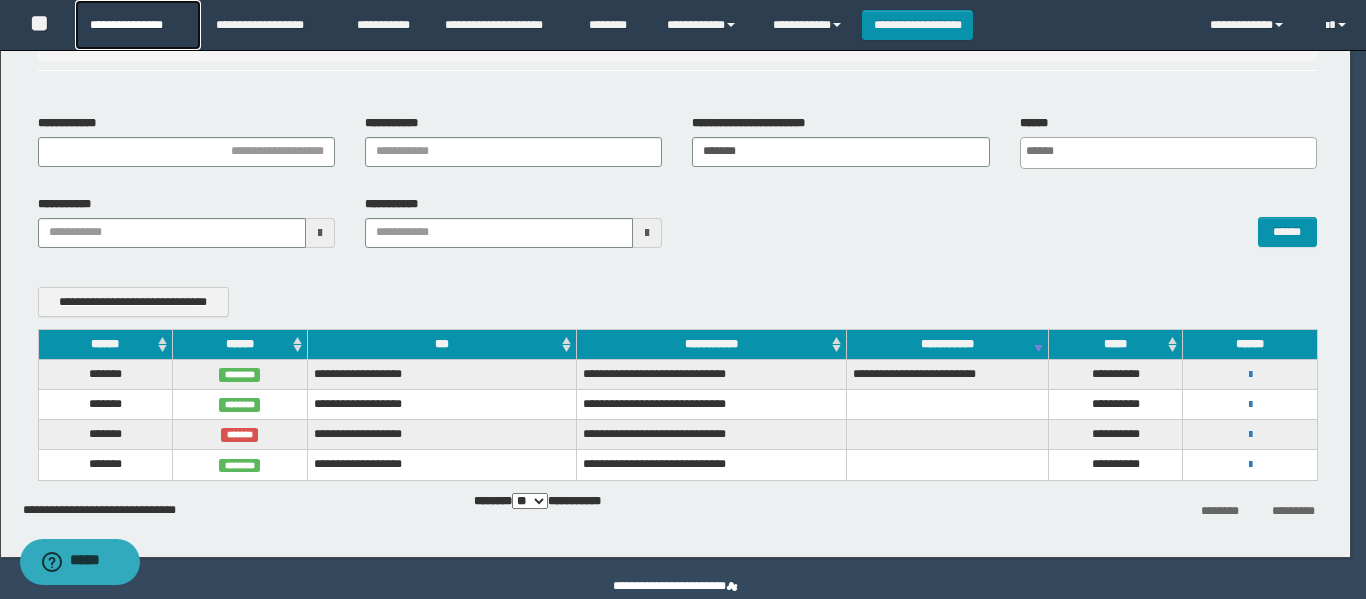 click on "**********" at bounding box center (137, 25) 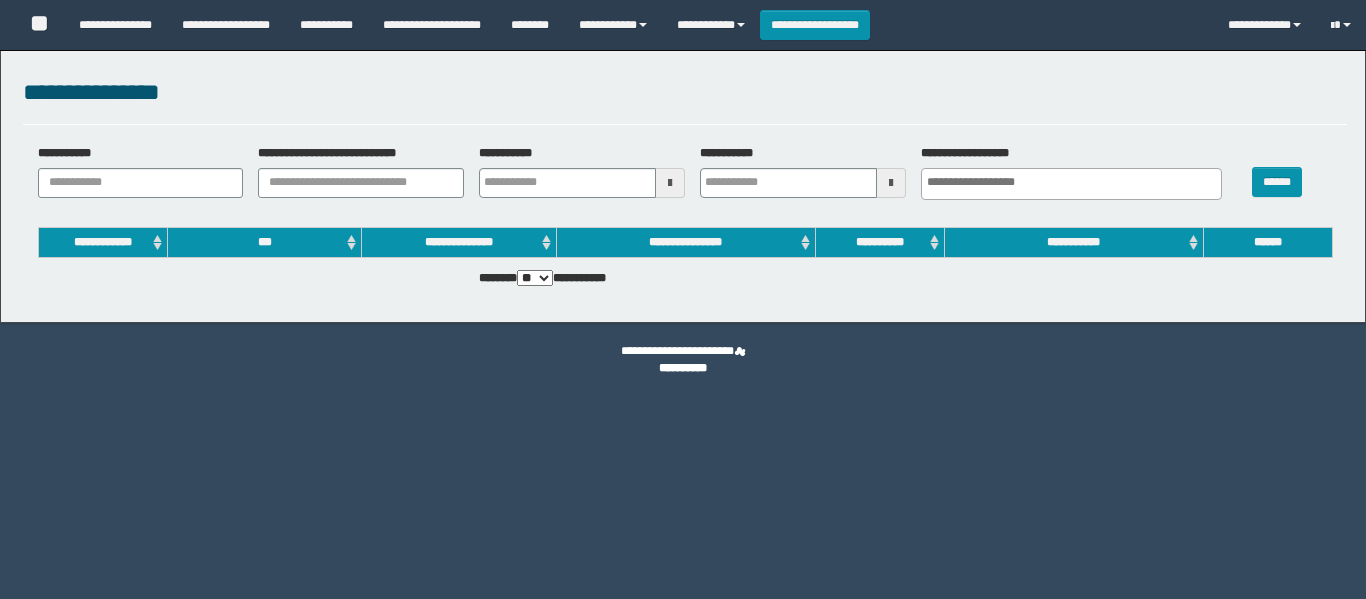 select 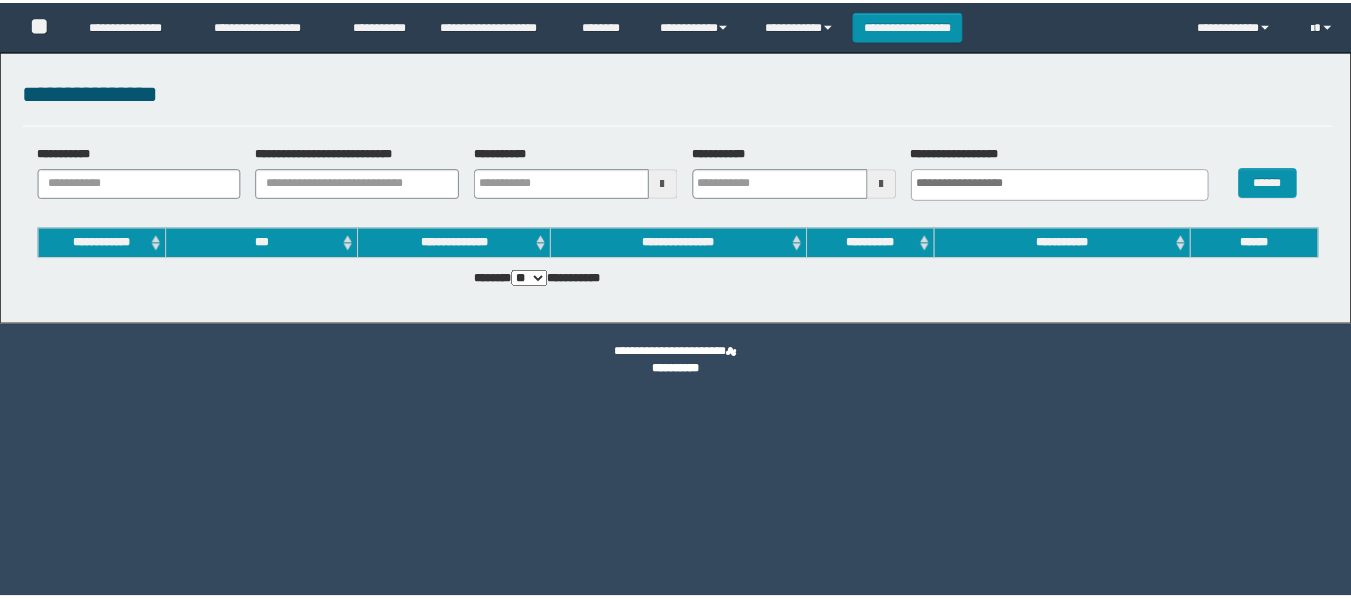 scroll, scrollTop: 0, scrollLeft: 0, axis: both 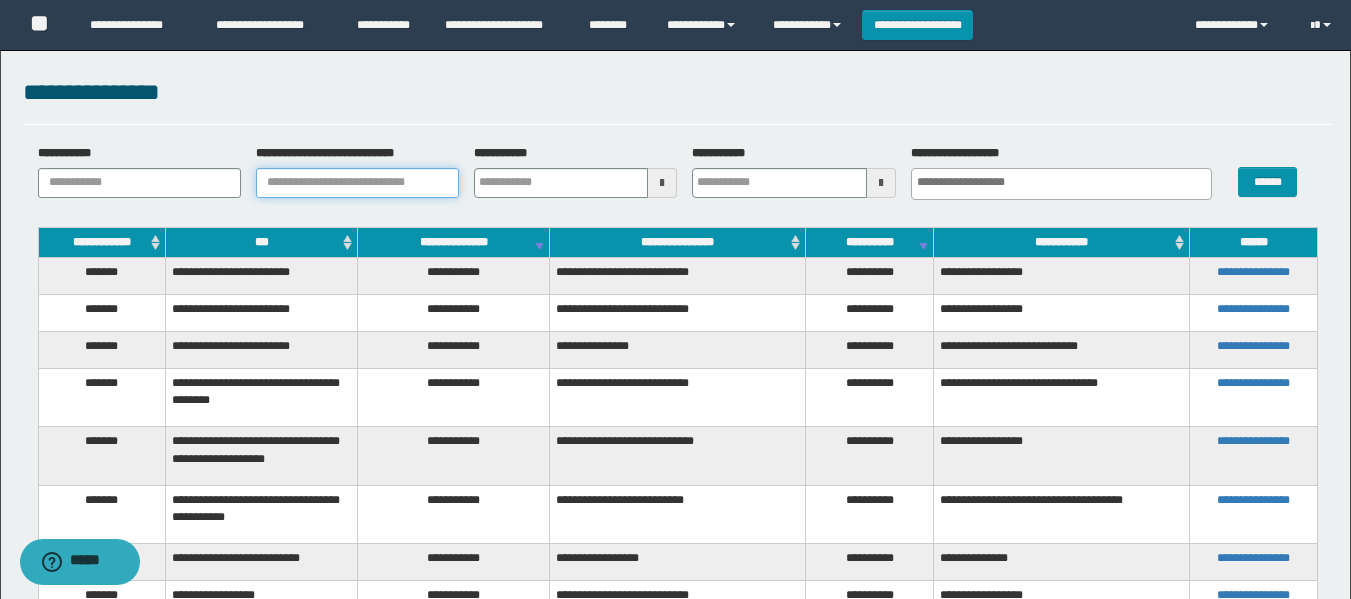 click on "**********" at bounding box center [357, 183] 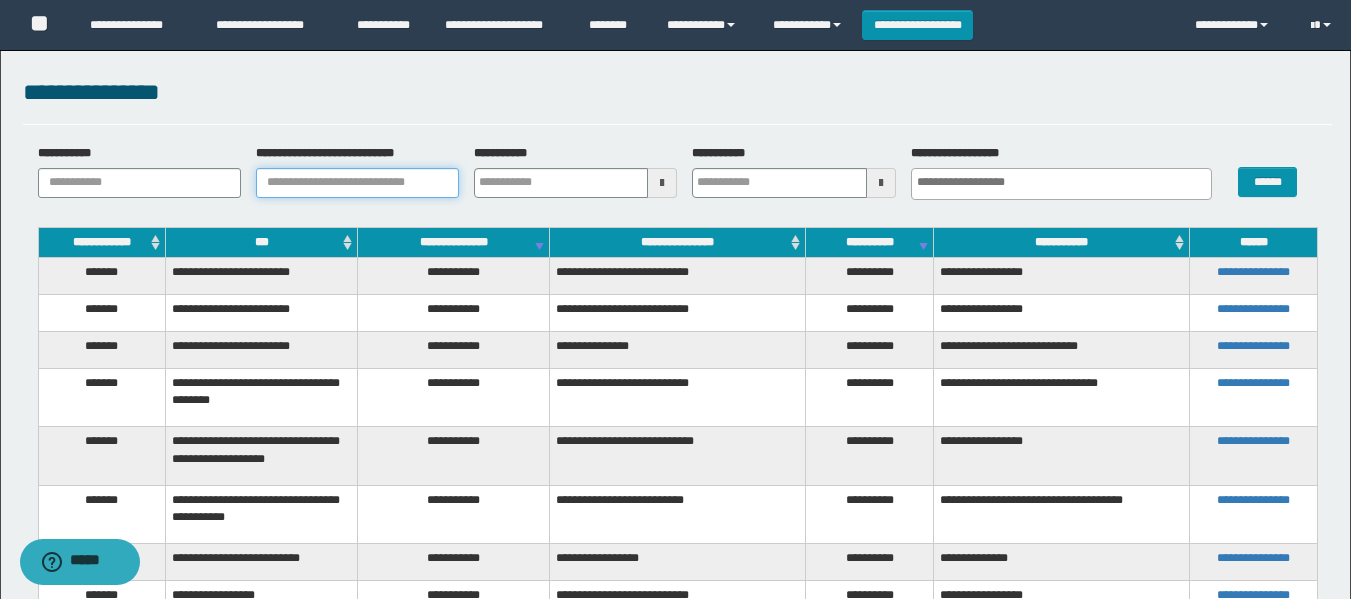 paste on "*******" 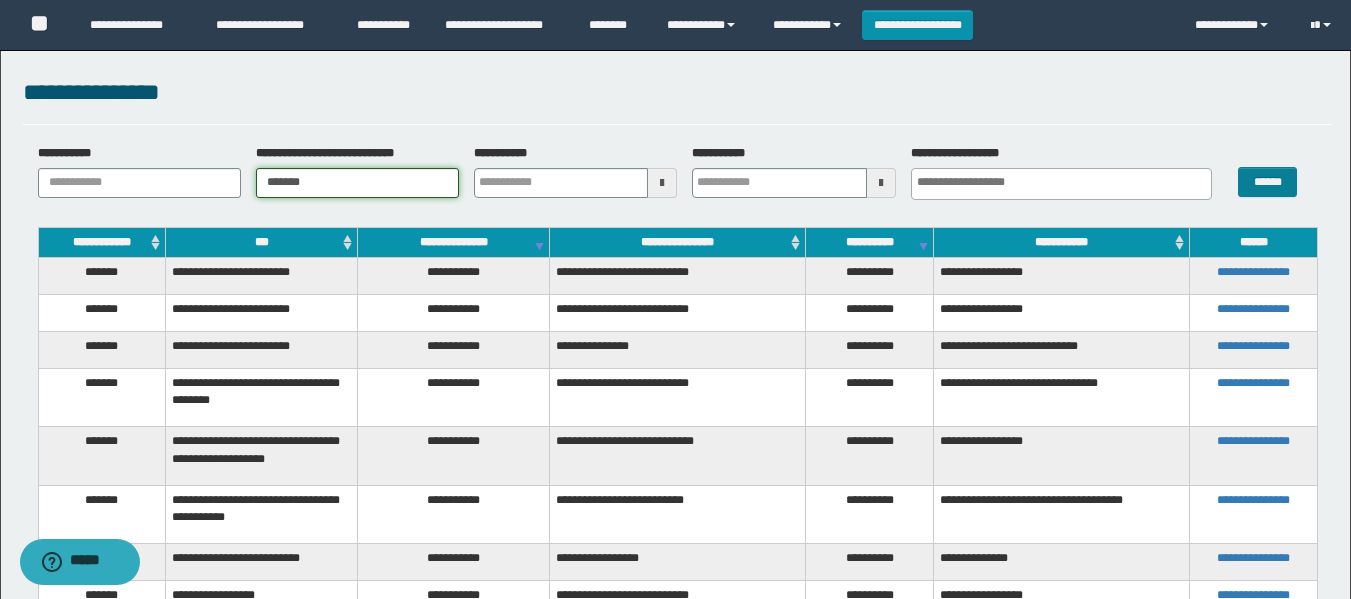 type on "*******" 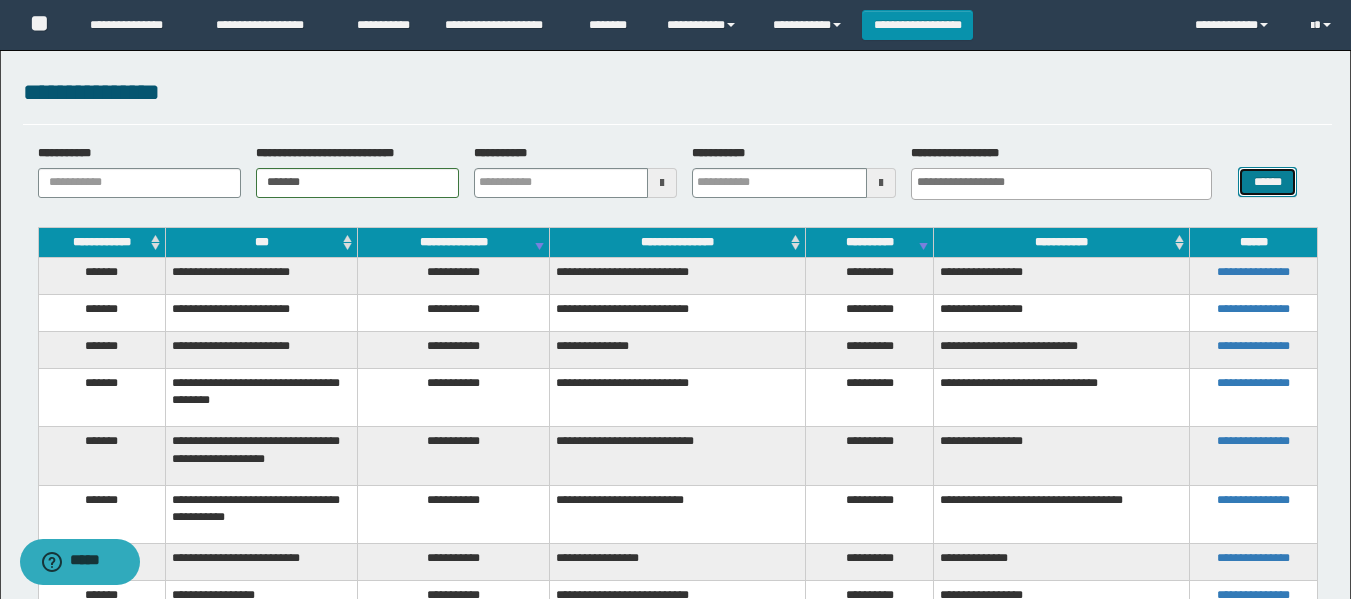 click on "******" at bounding box center (1267, 182) 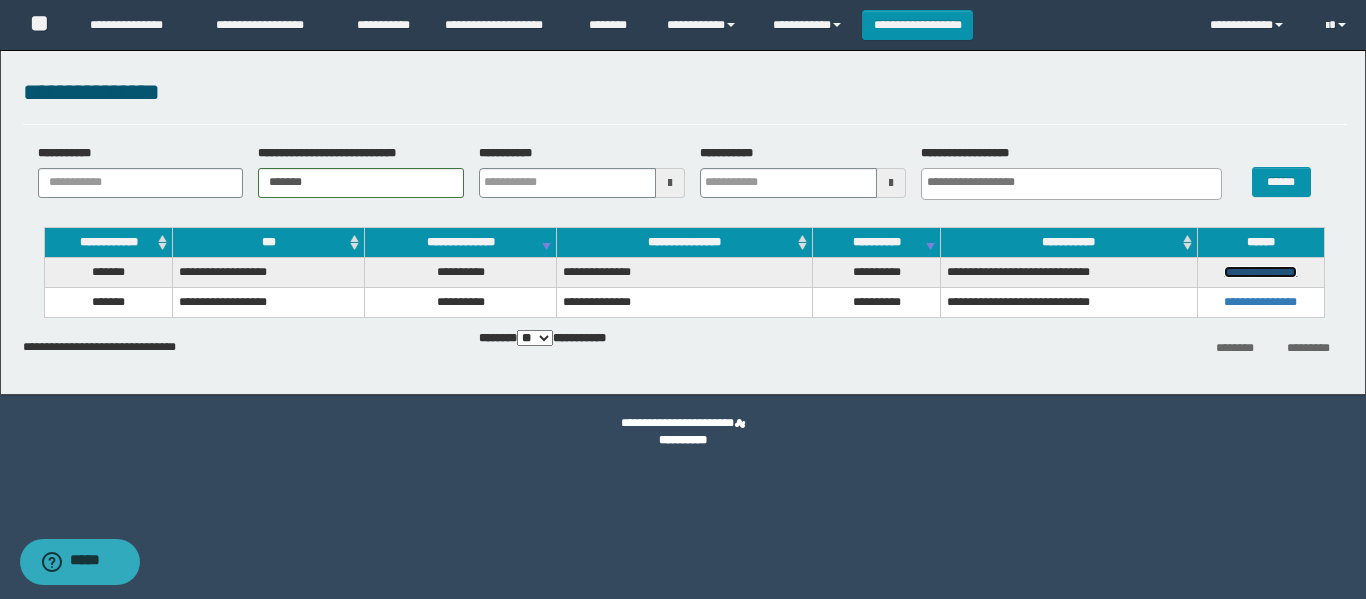click on "**********" at bounding box center (1260, 272) 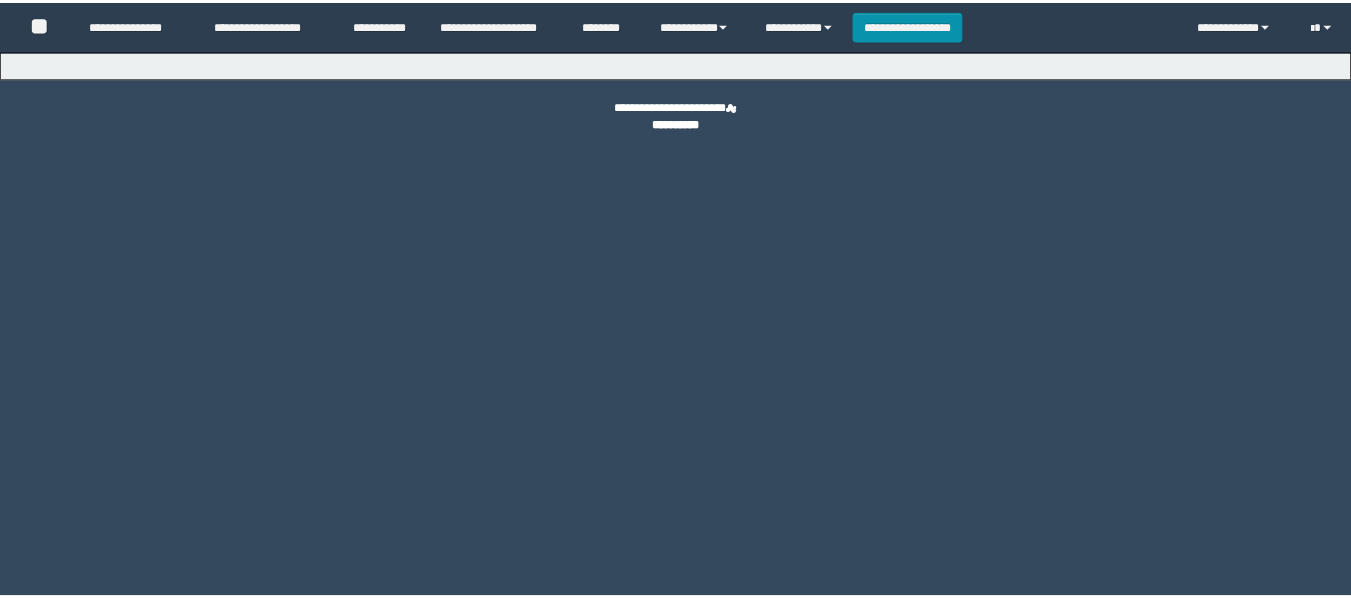 scroll, scrollTop: 0, scrollLeft: 0, axis: both 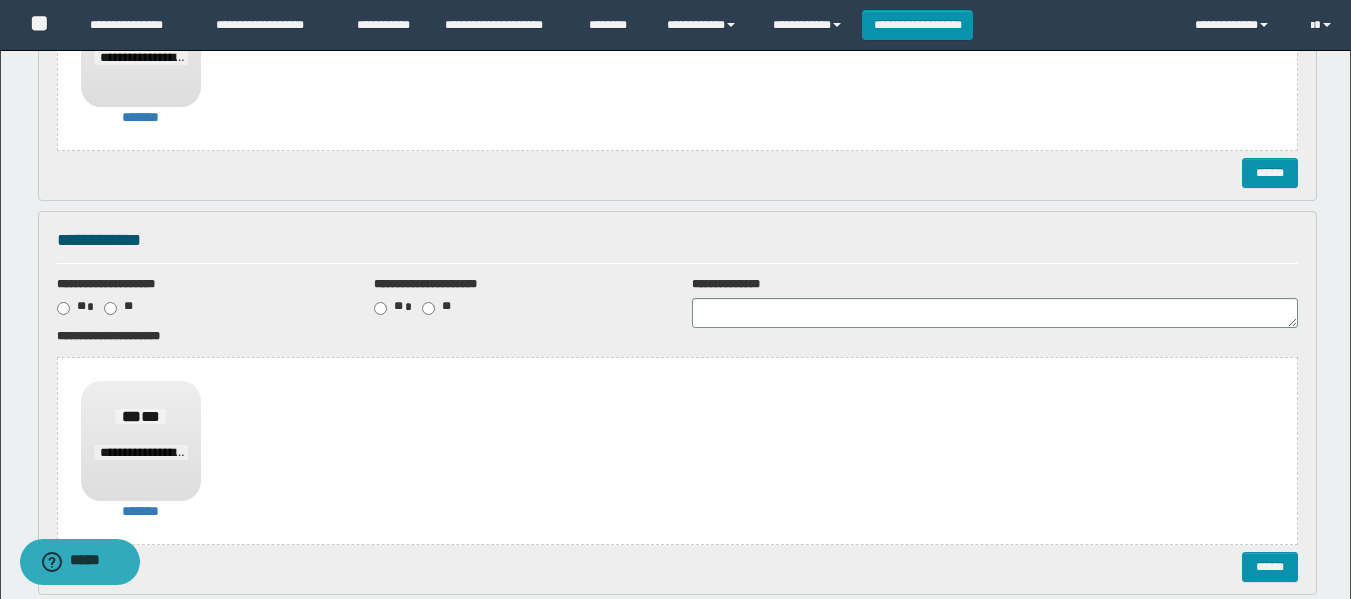 drag, startPoint x: 607, startPoint y: 237, endPoint x: 645, endPoint y: 228, distance: 39.051247 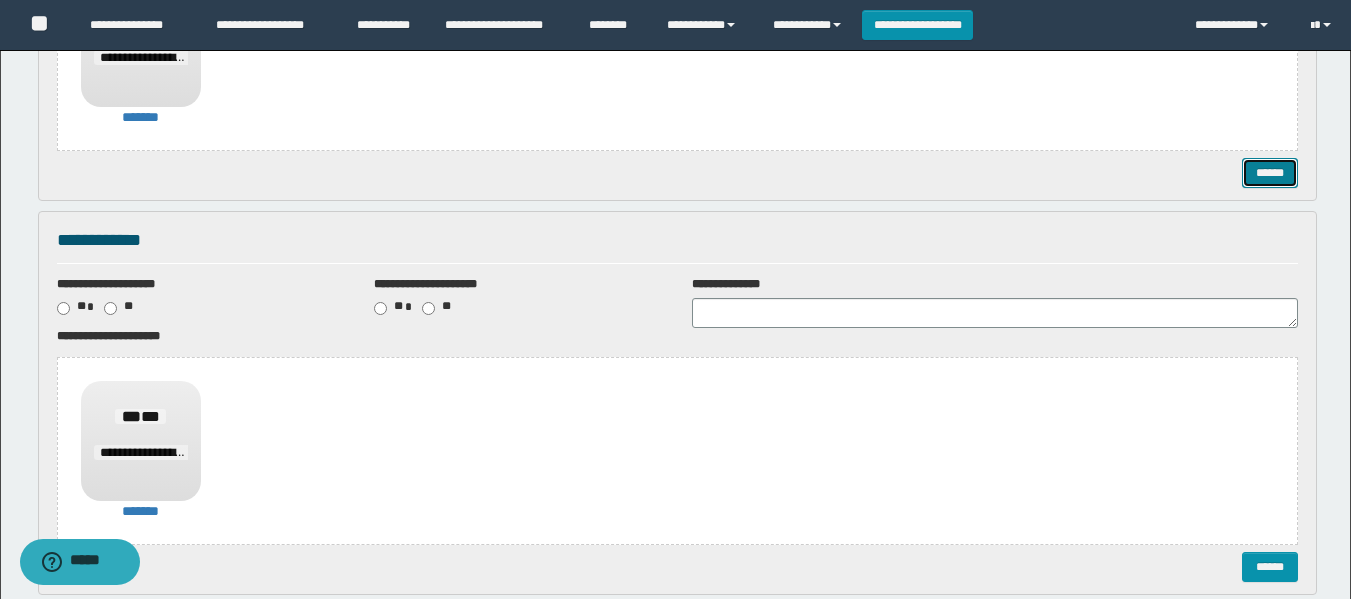 click on "******" at bounding box center [1270, 173] 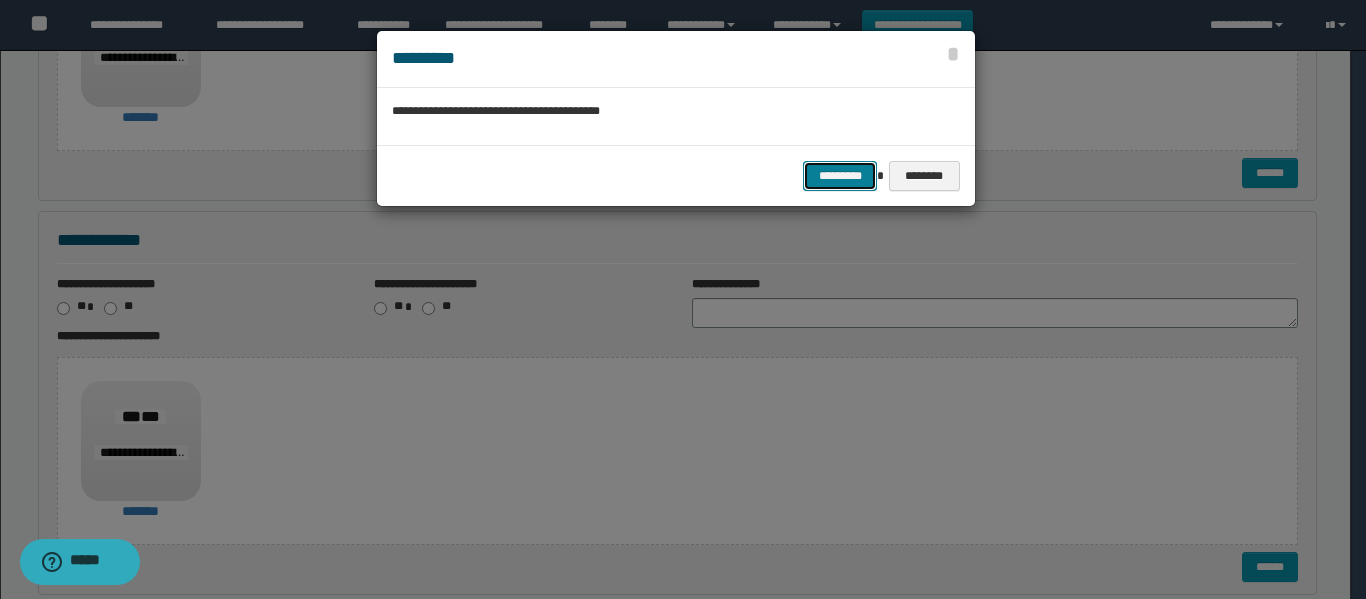 click on "*********" at bounding box center [840, 176] 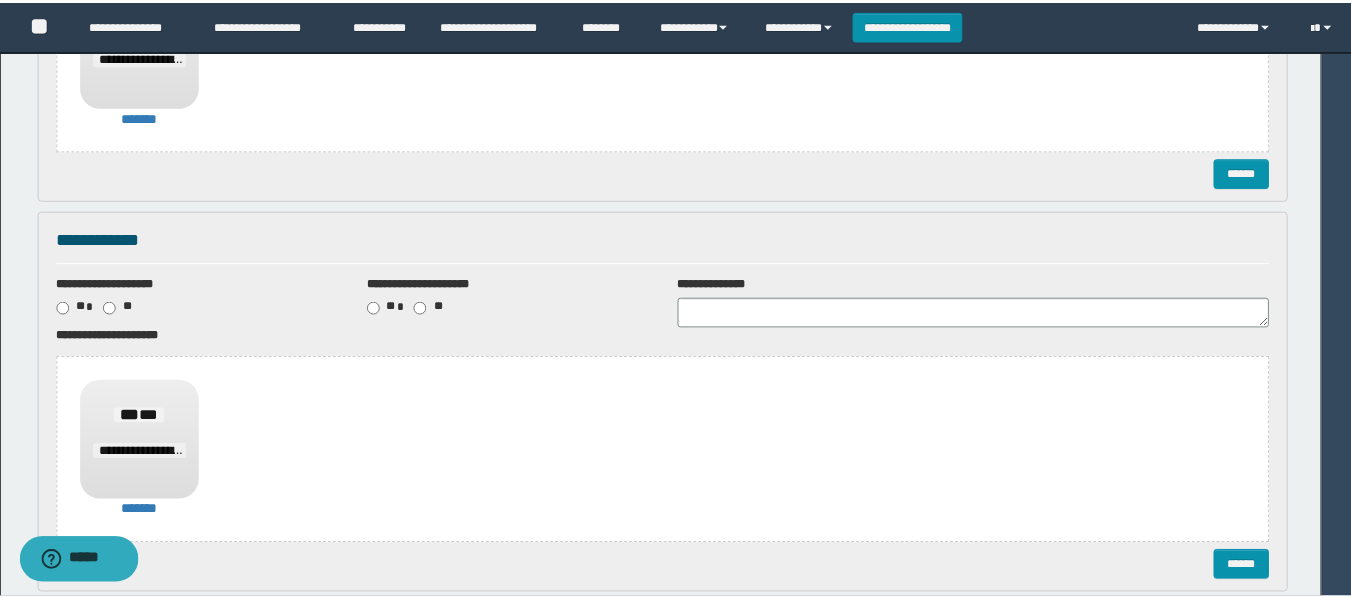 scroll, scrollTop: 0, scrollLeft: 0, axis: both 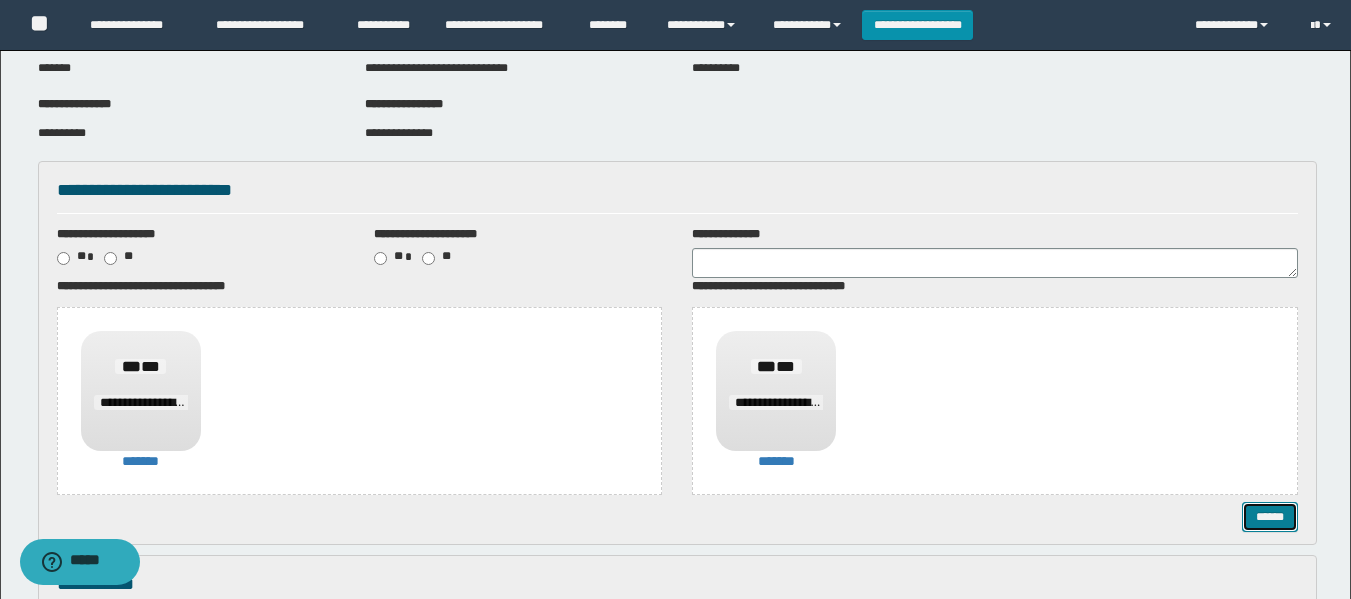 click on "******" at bounding box center [1270, 517] 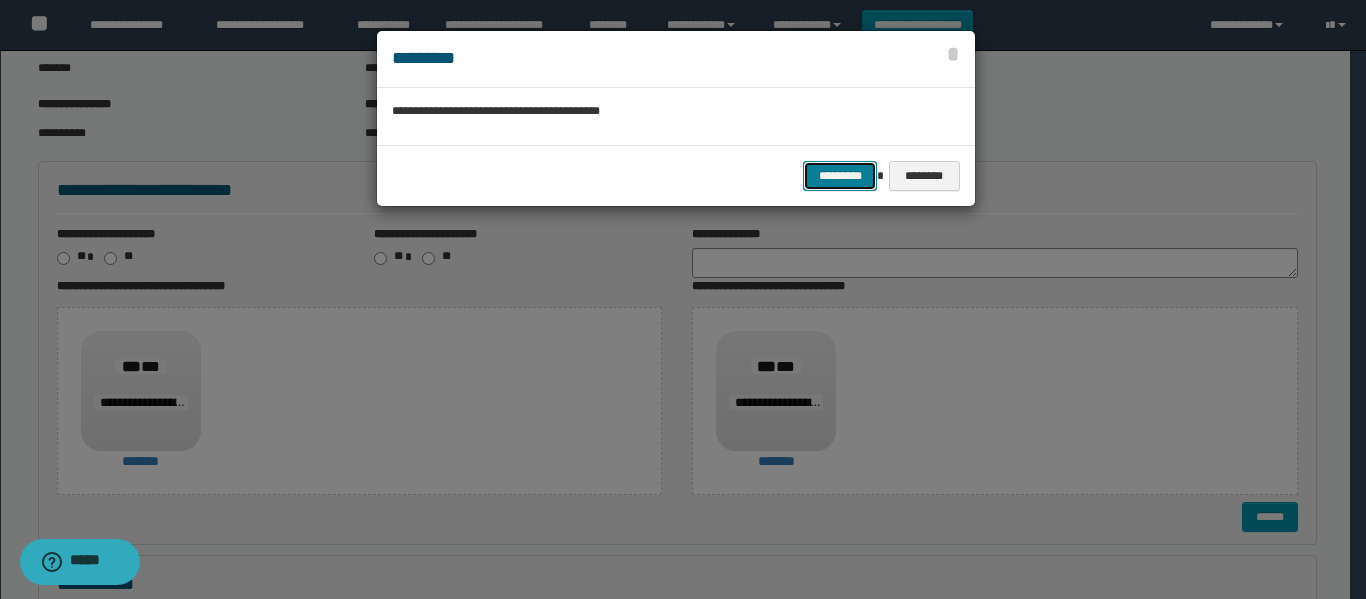 click on "*********" at bounding box center [840, 176] 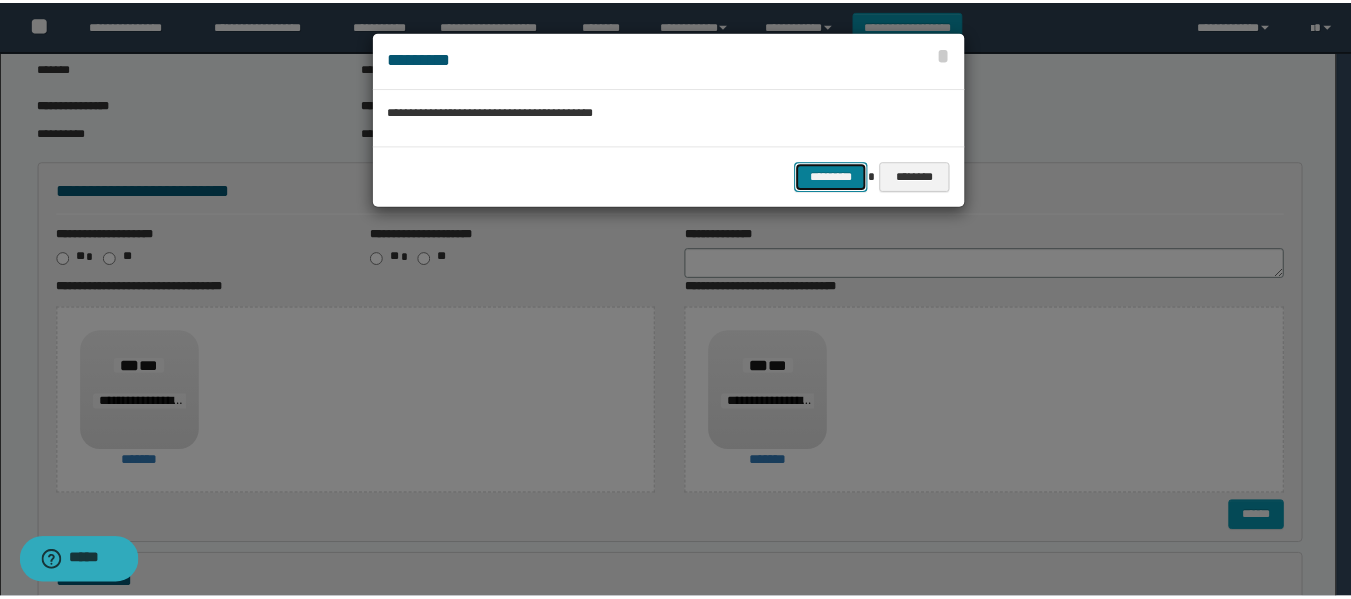 scroll, scrollTop: 0, scrollLeft: 0, axis: both 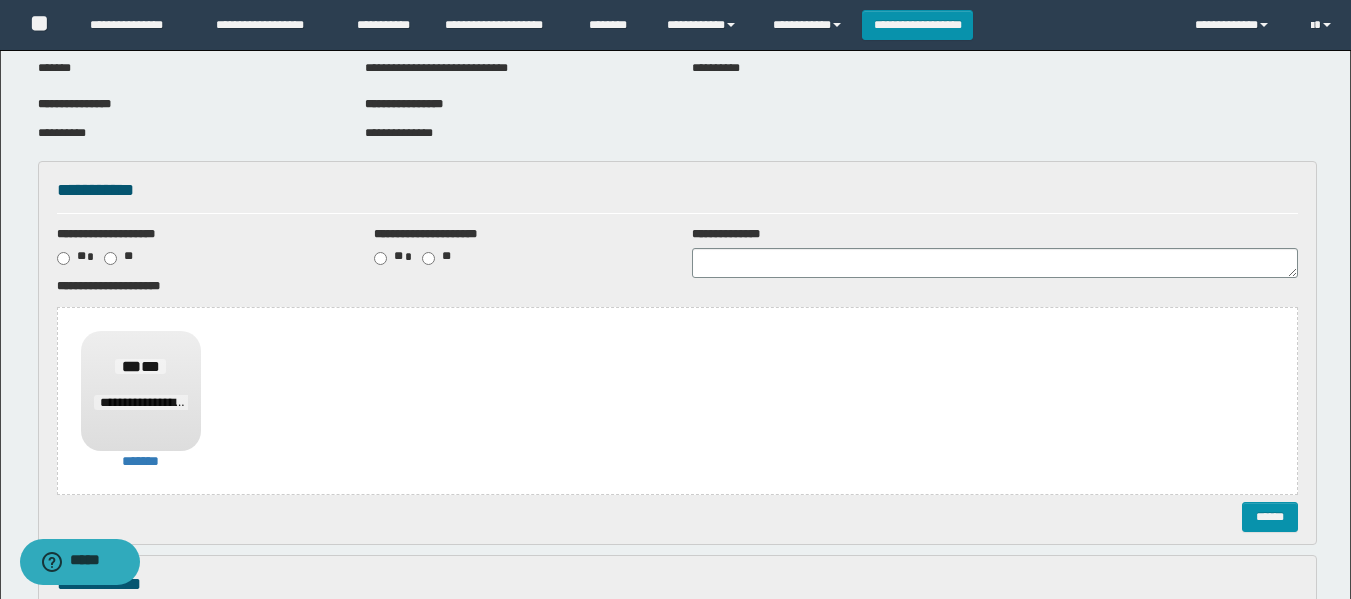 click on "**********" at bounding box center (677, 390) 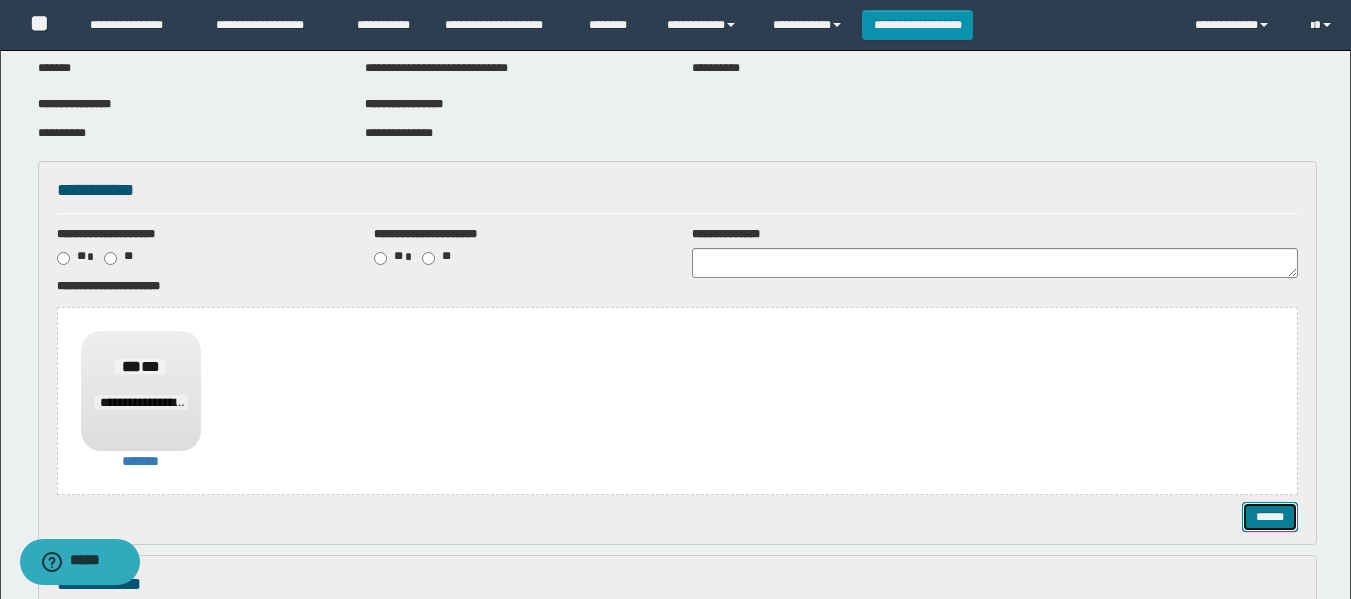 click on "******" at bounding box center (1270, 517) 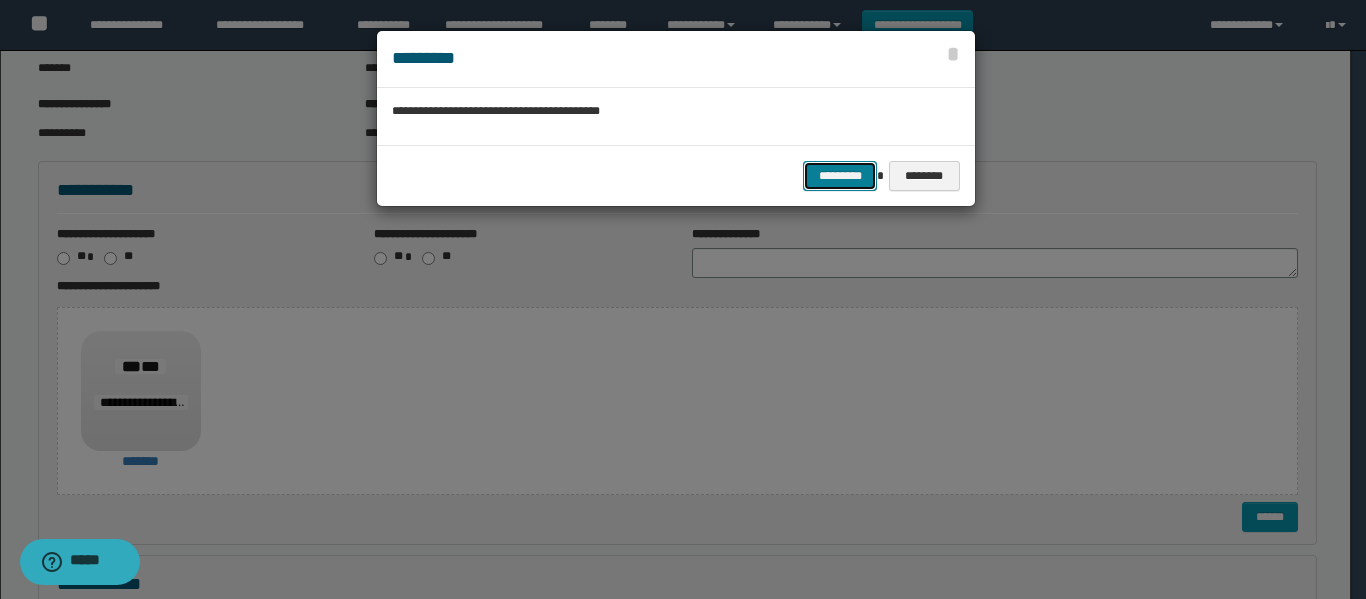 click on "*********" at bounding box center [840, 176] 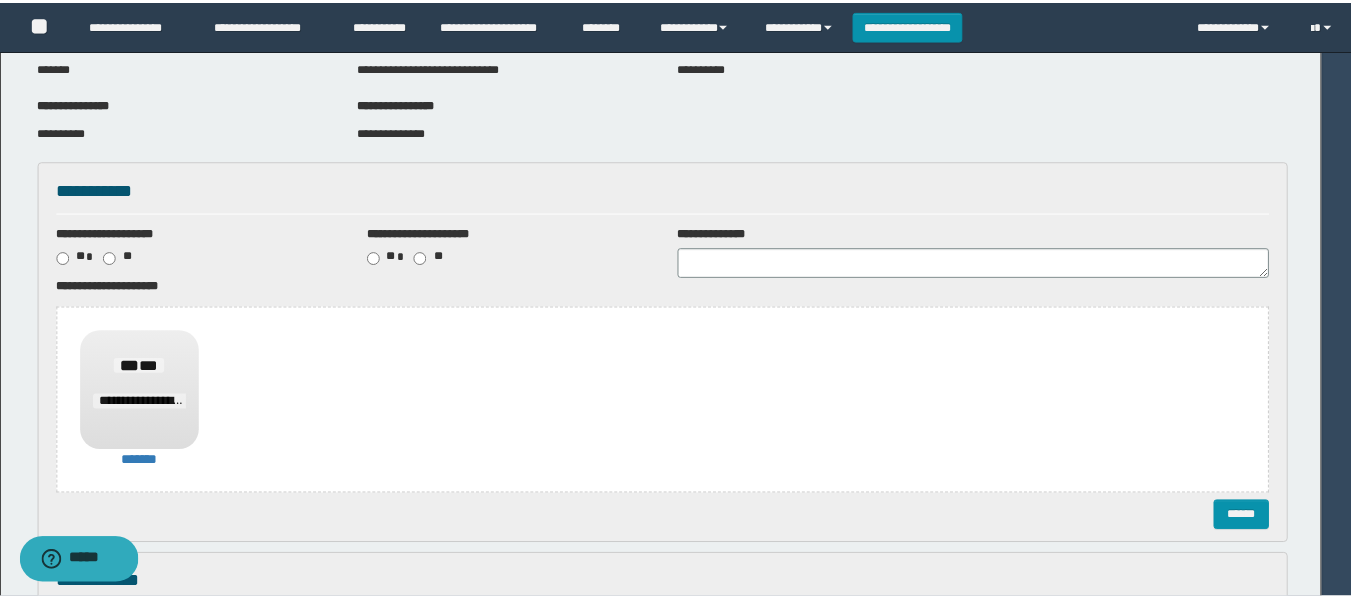 scroll, scrollTop: 0, scrollLeft: 0, axis: both 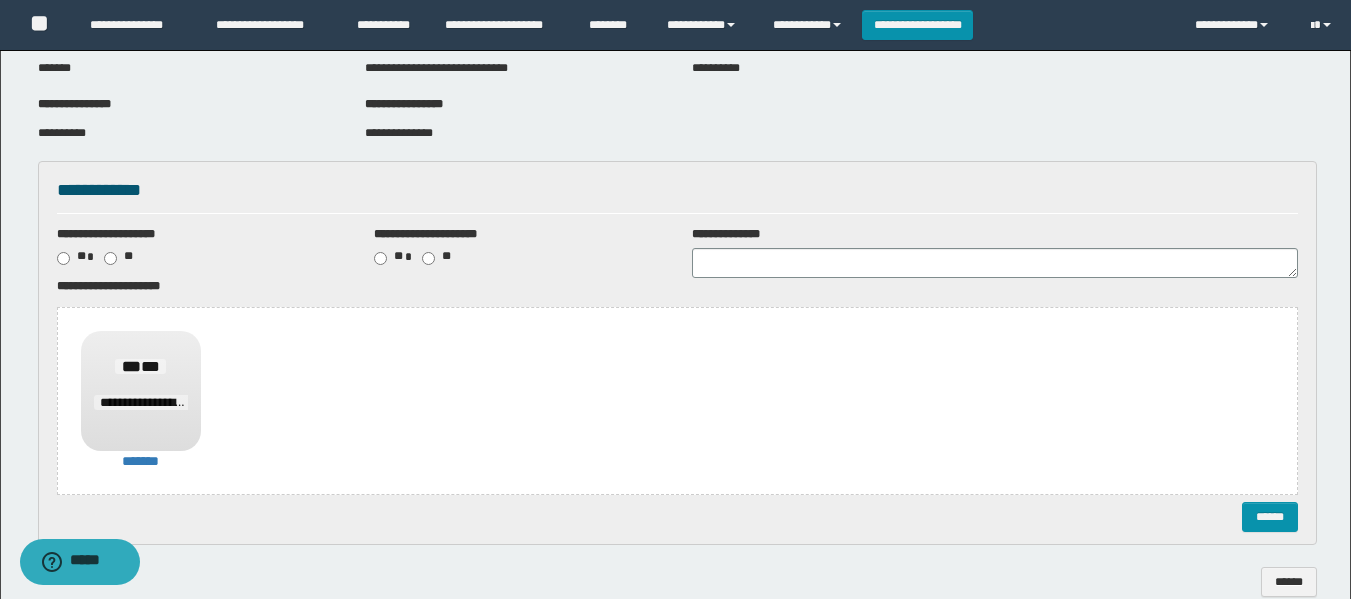 click on "**********" at bounding box center (677, 401) 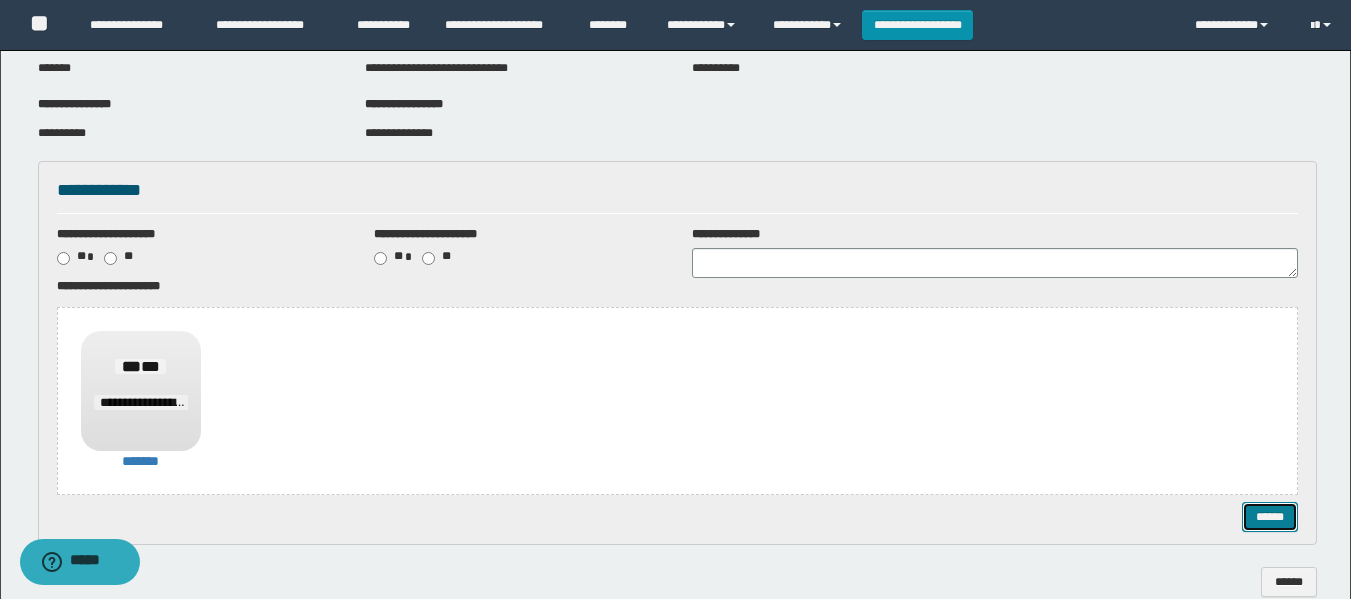 click on "******" at bounding box center (1270, 517) 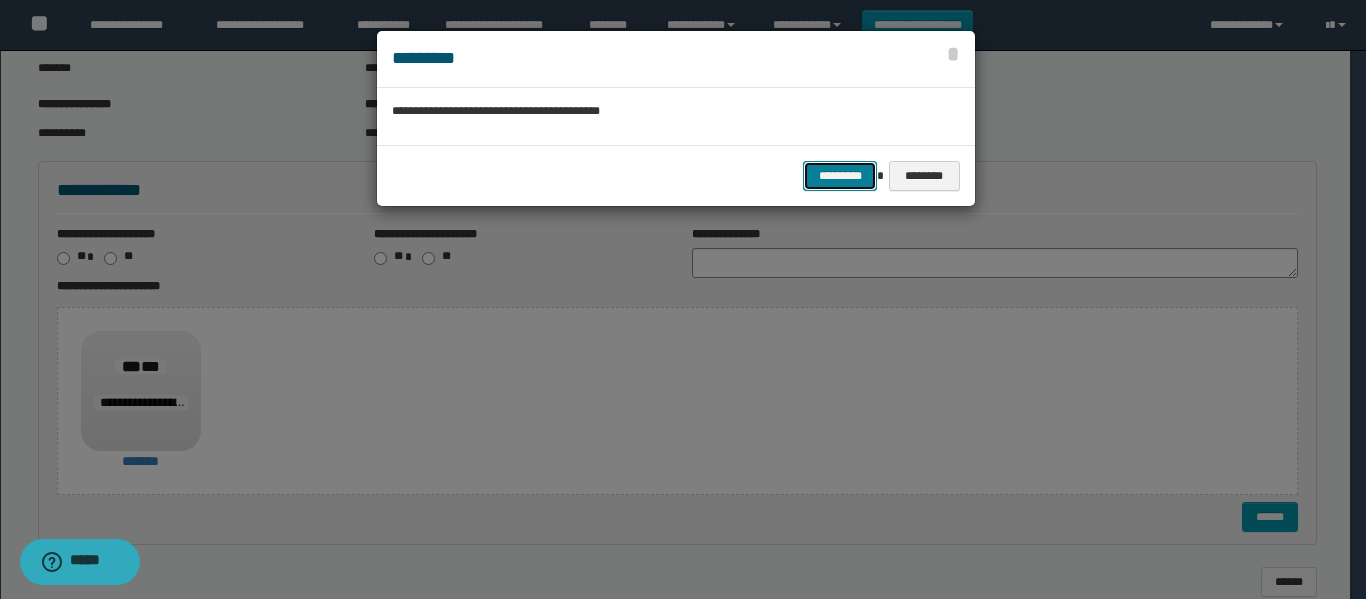 click on "*********" at bounding box center (840, 176) 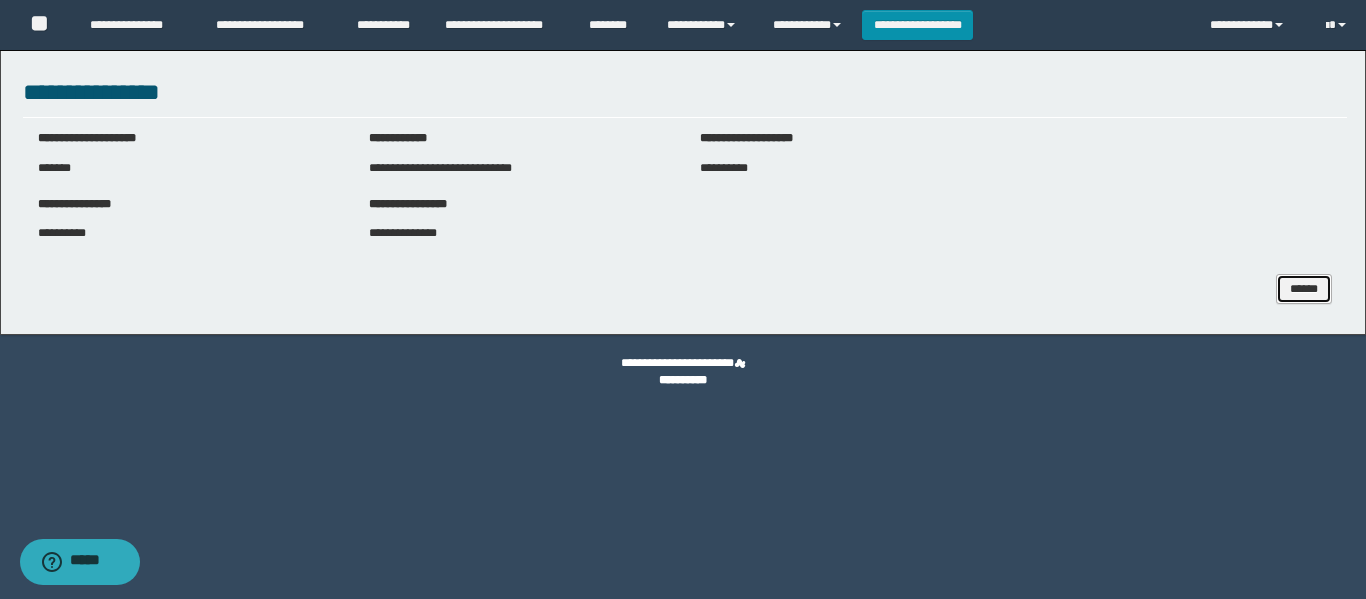click on "******" at bounding box center [1304, 289] 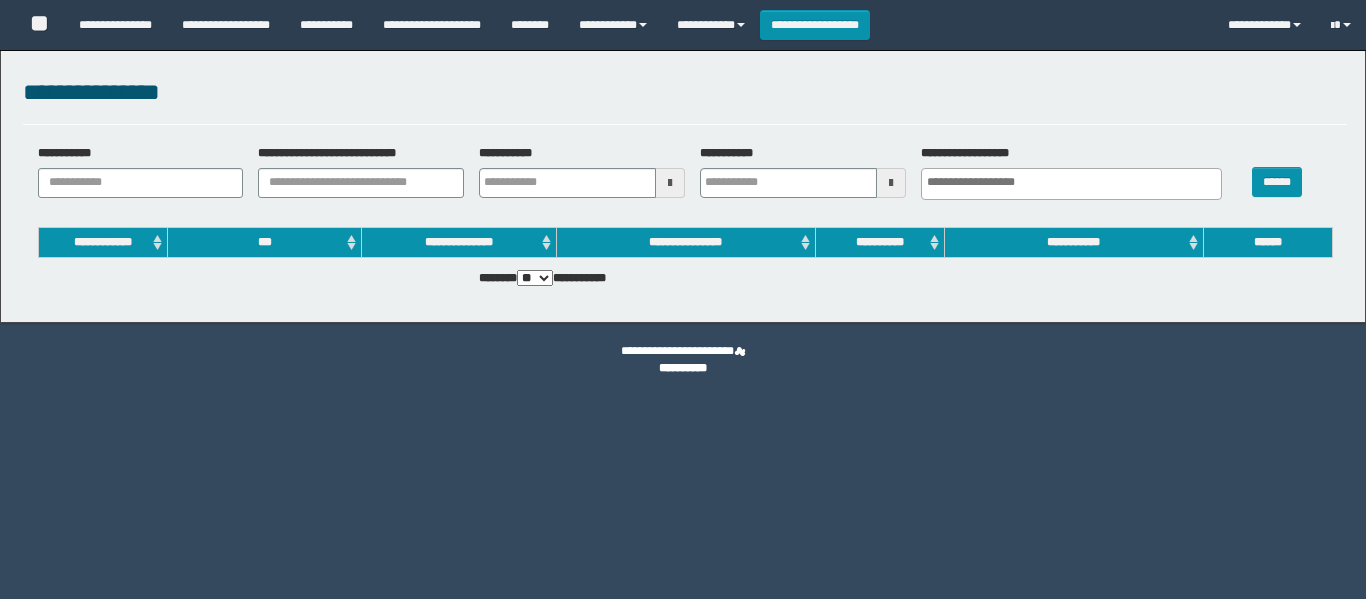 select 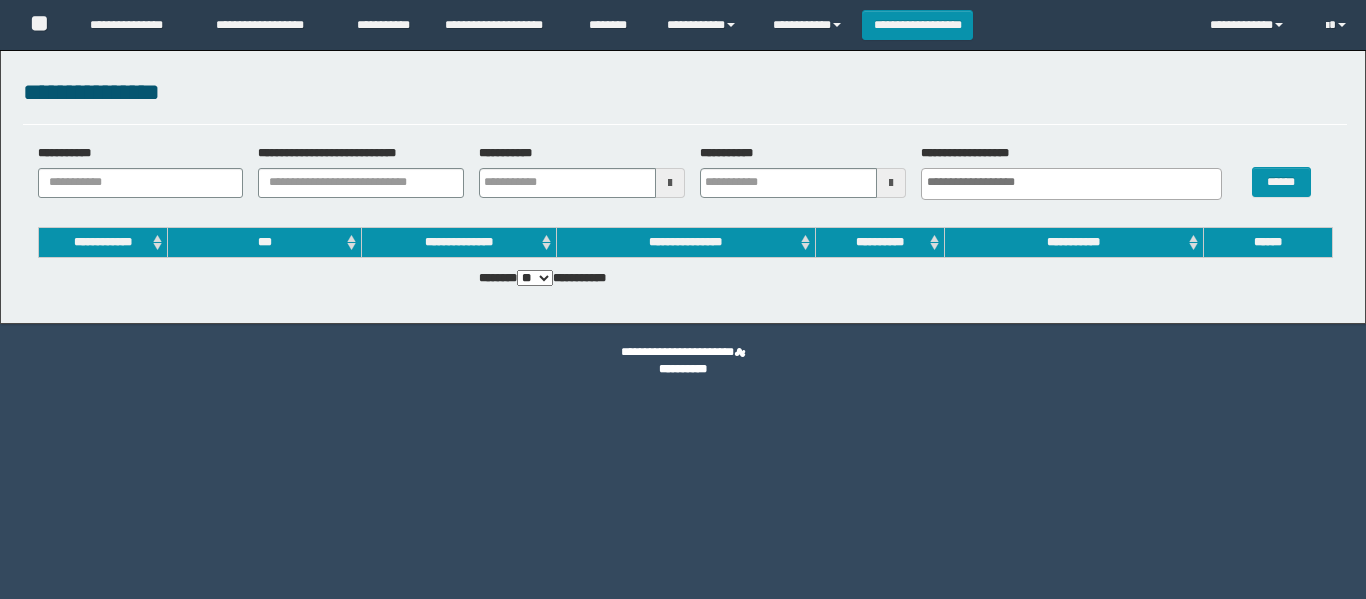 scroll, scrollTop: 0, scrollLeft: 0, axis: both 